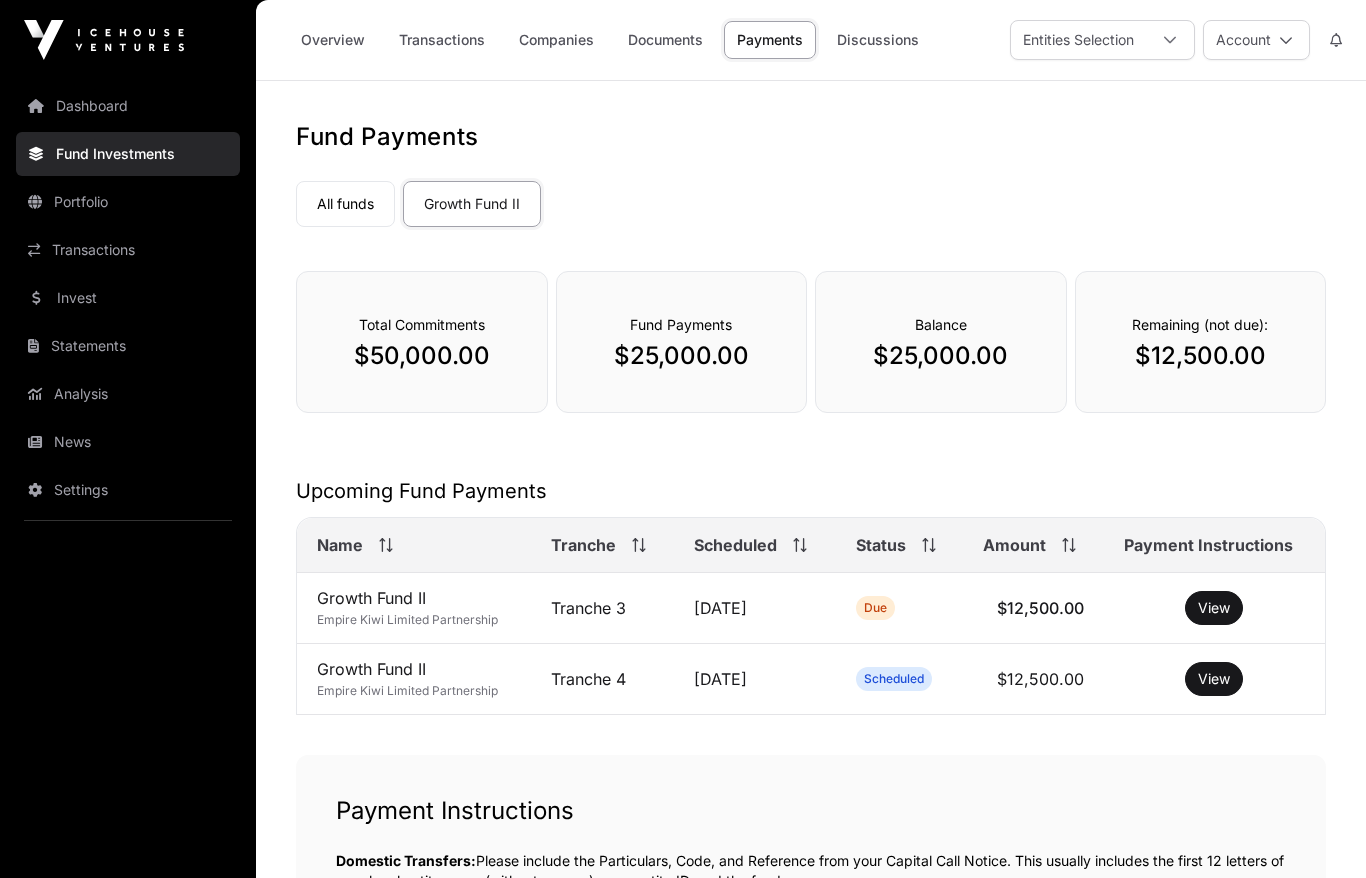 scroll, scrollTop: 0, scrollLeft: 0, axis: both 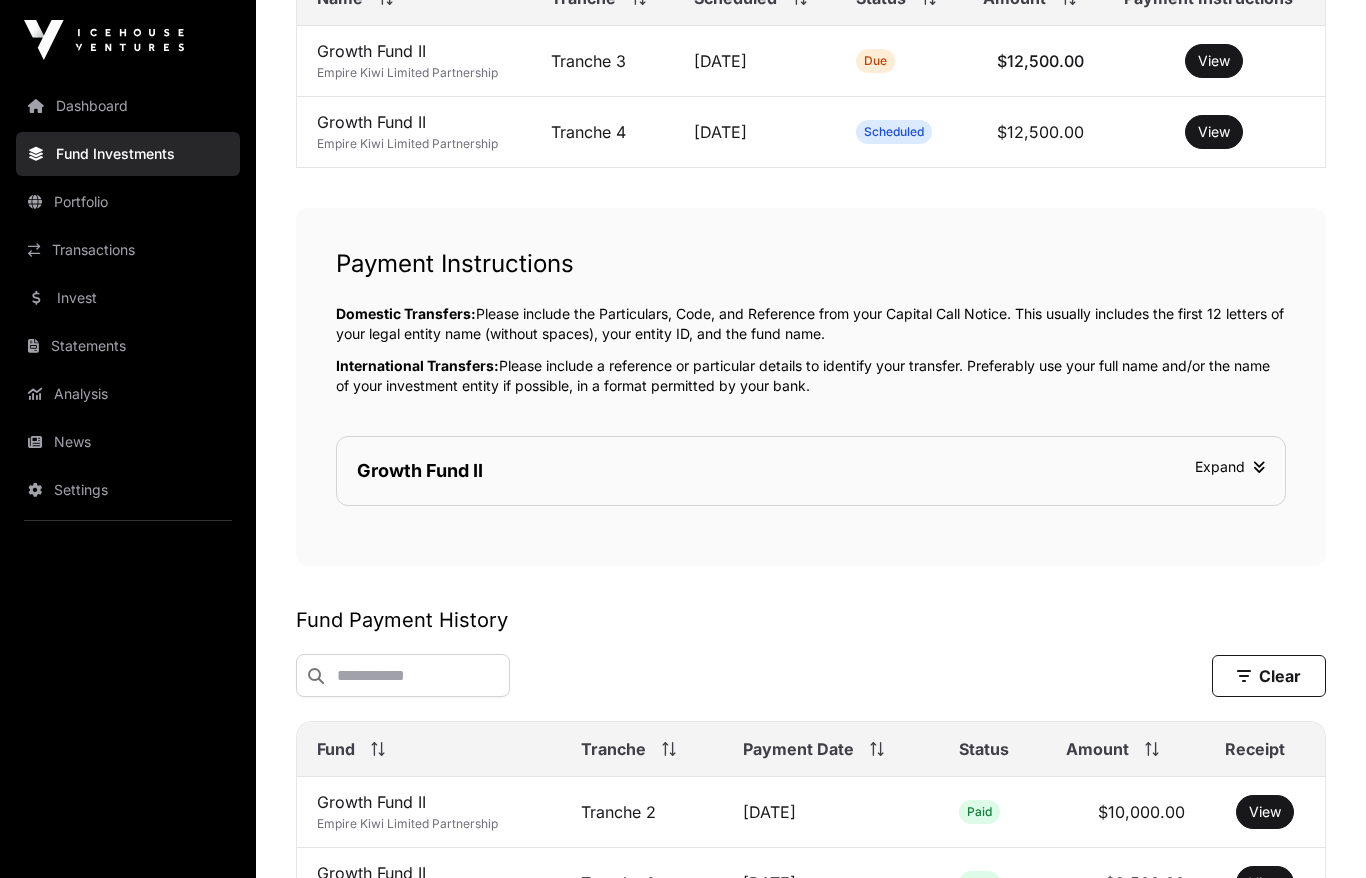 click on "Domestic Transfers:  Please include the Particulars, Code, and Reference from your Capital Call Notice. This usually includes the first 12 letters of your legal entity name (without spaces), your entity ID, and the fund name." 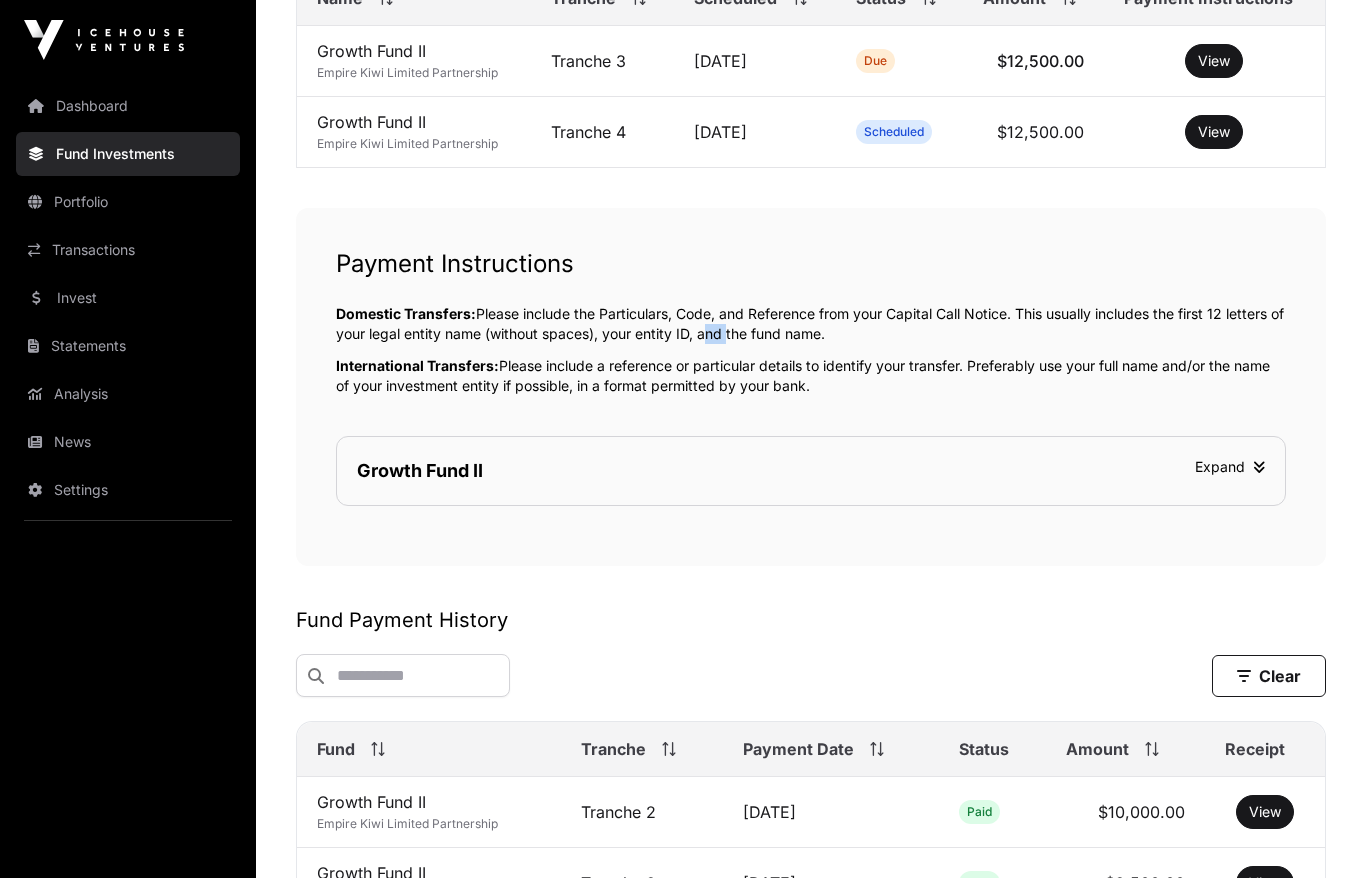 click on "Domestic Transfers:  Please include the Particulars, Code, and Reference from your Capital Call Notice. This usually includes the first 12 letters of your legal entity name (without spaces), your entity ID, and the fund name." 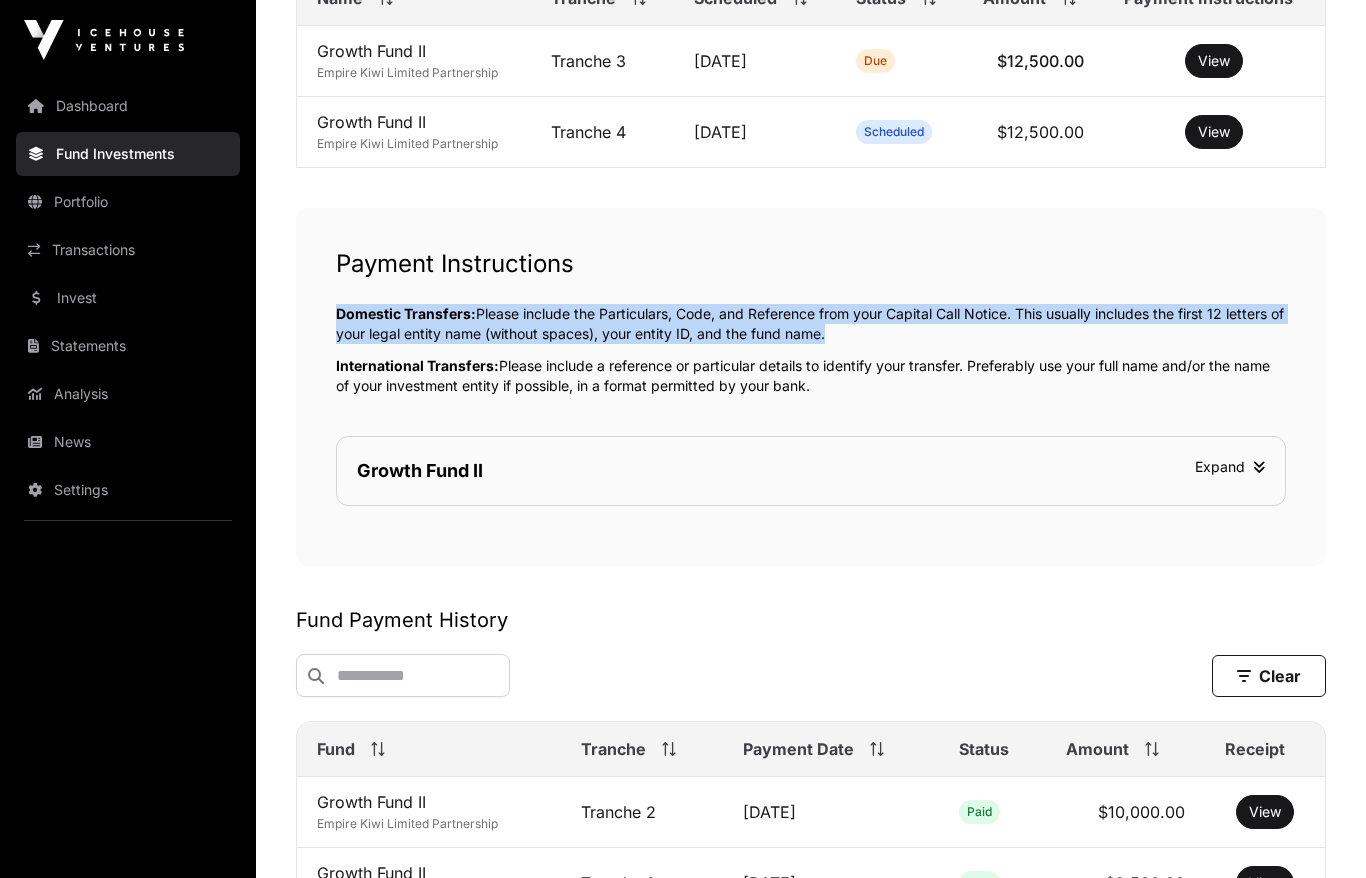 click on "Domestic Transfers:  Please include the Particulars, Code, and Reference from your Capital Call Notice. This usually includes the first 12 letters of your legal entity name (without spaces), your entity ID, and the fund name." 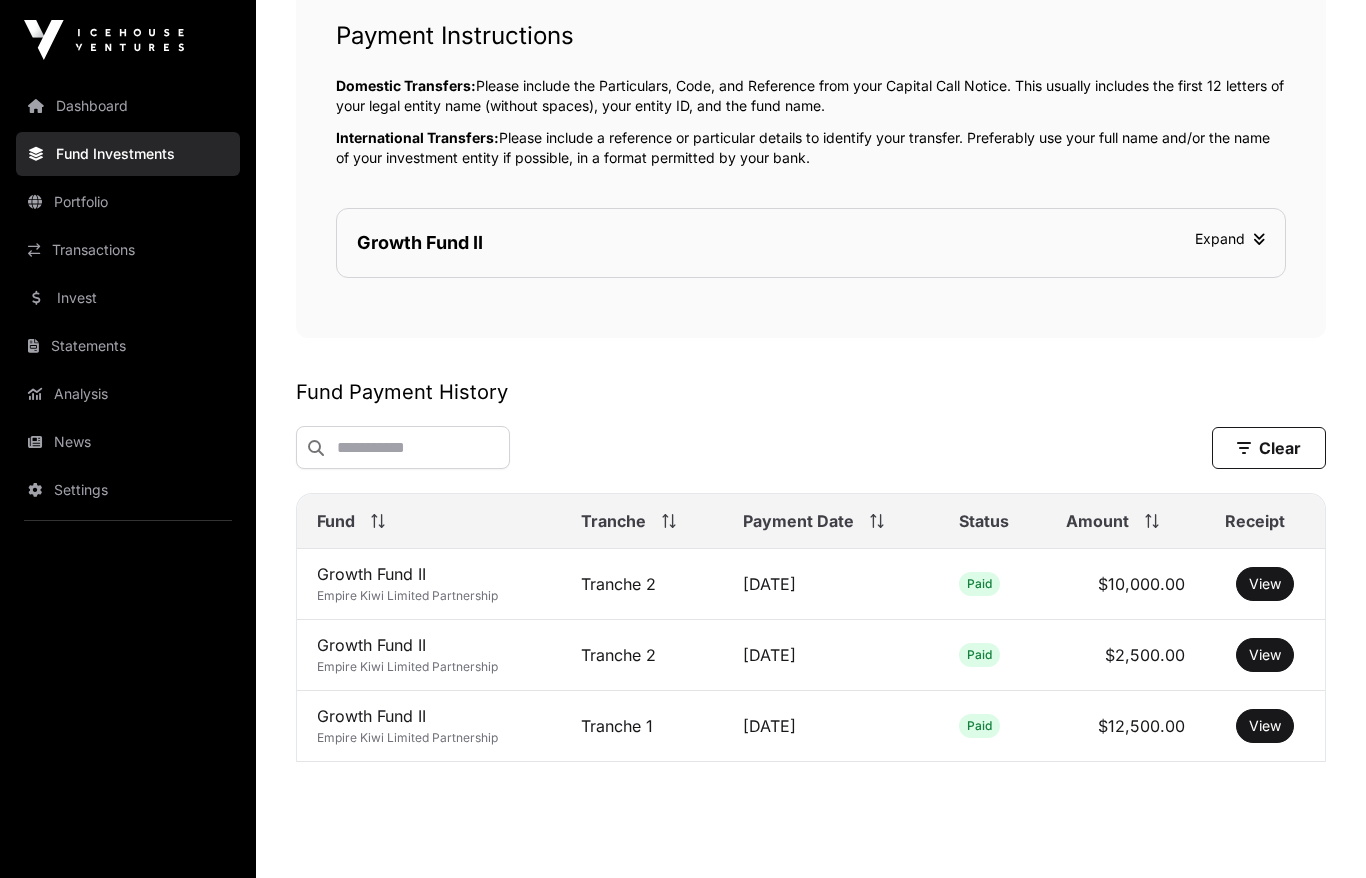 scroll, scrollTop: 779, scrollLeft: 0, axis: vertical 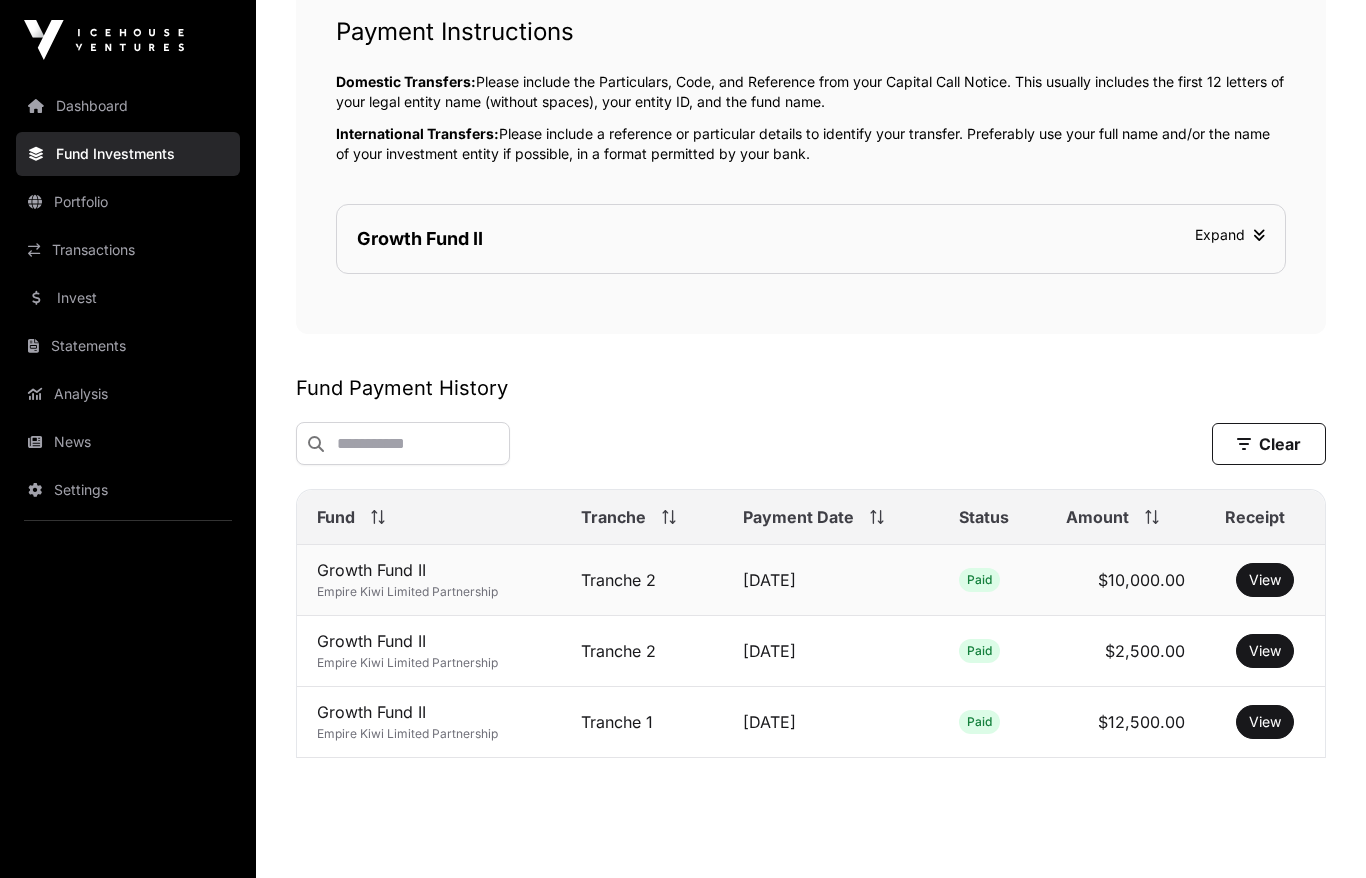 click on "[DATE]" 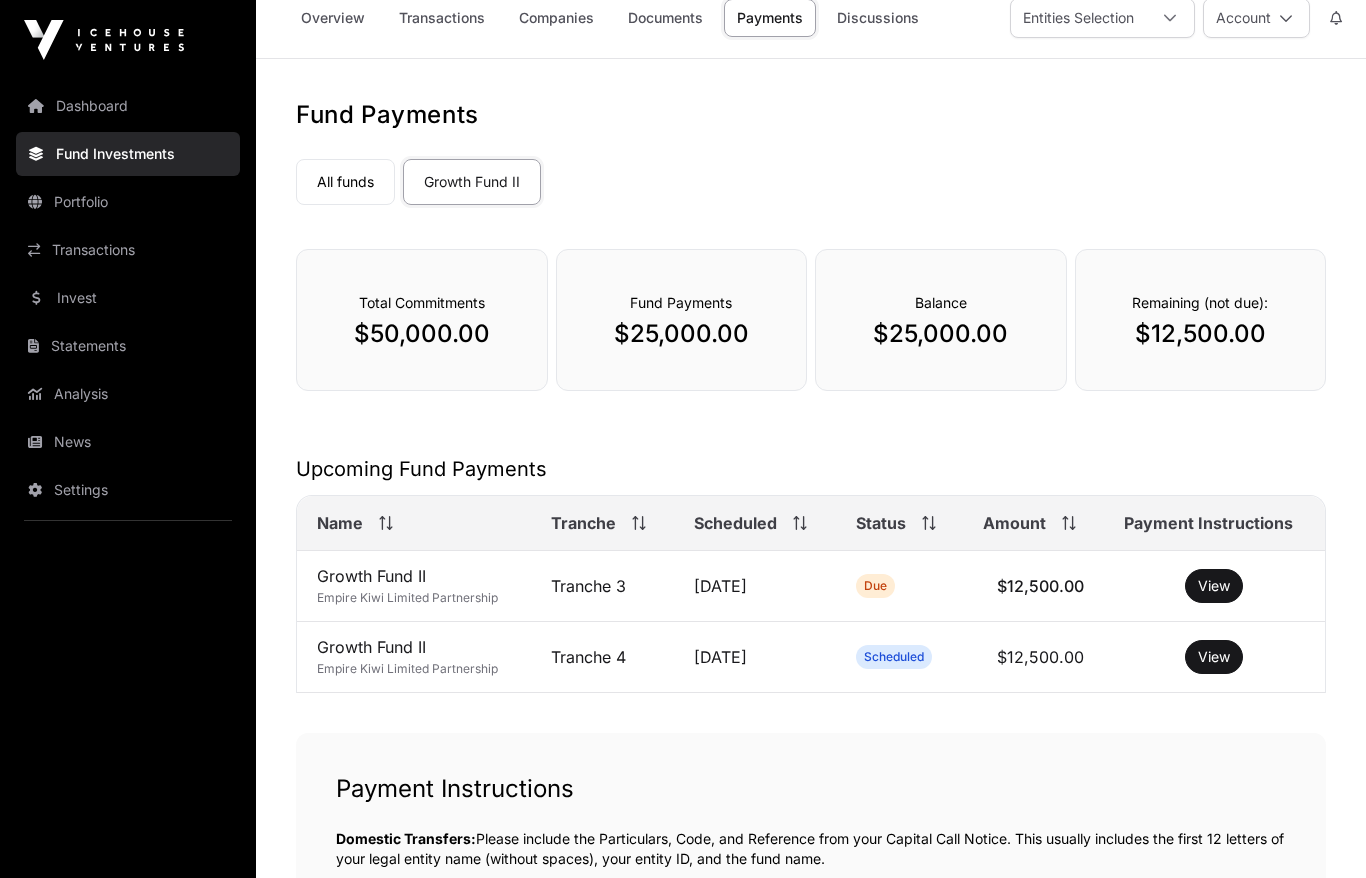 scroll, scrollTop: 0, scrollLeft: 0, axis: both 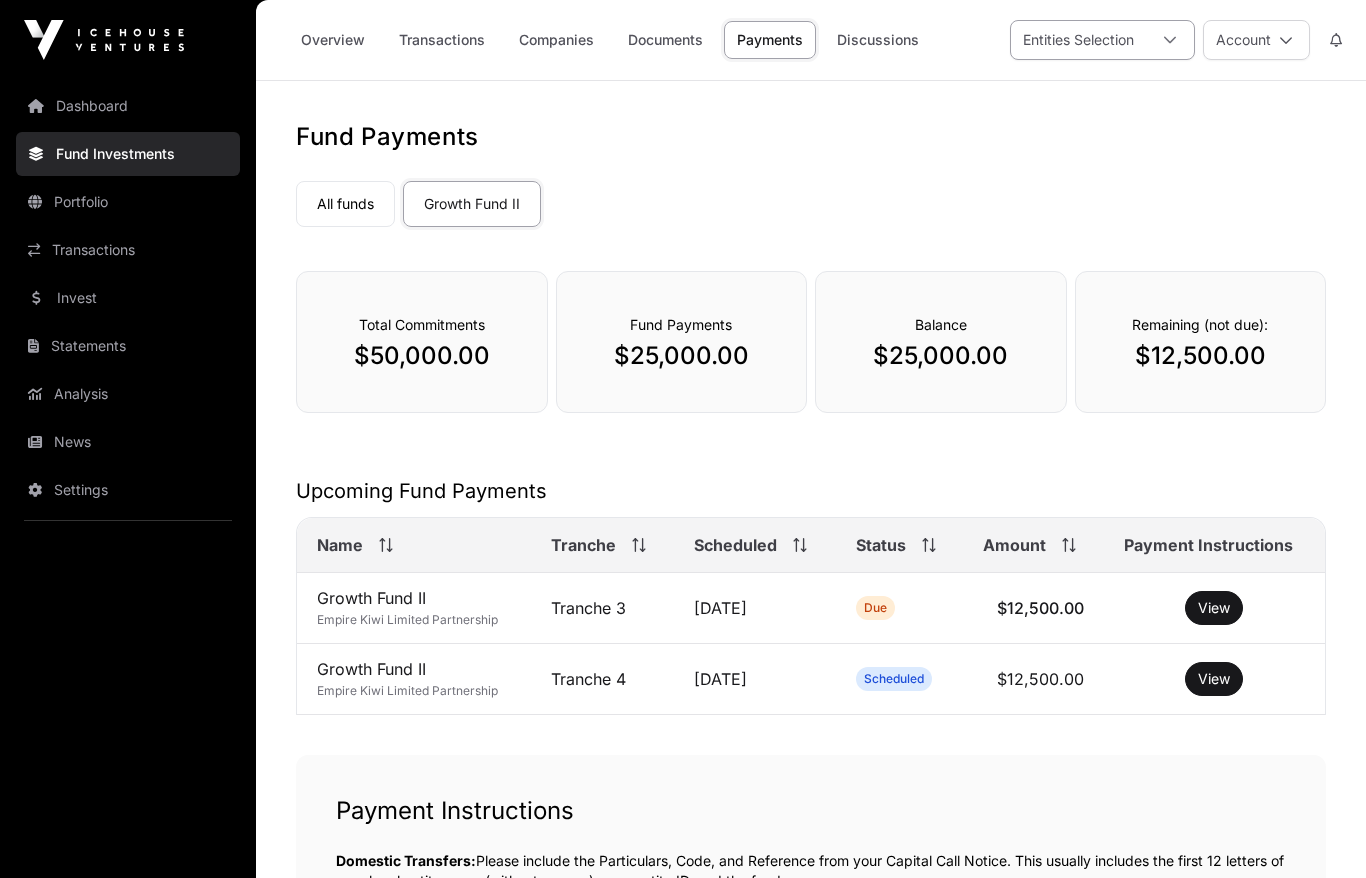 click on "Entities Selection" 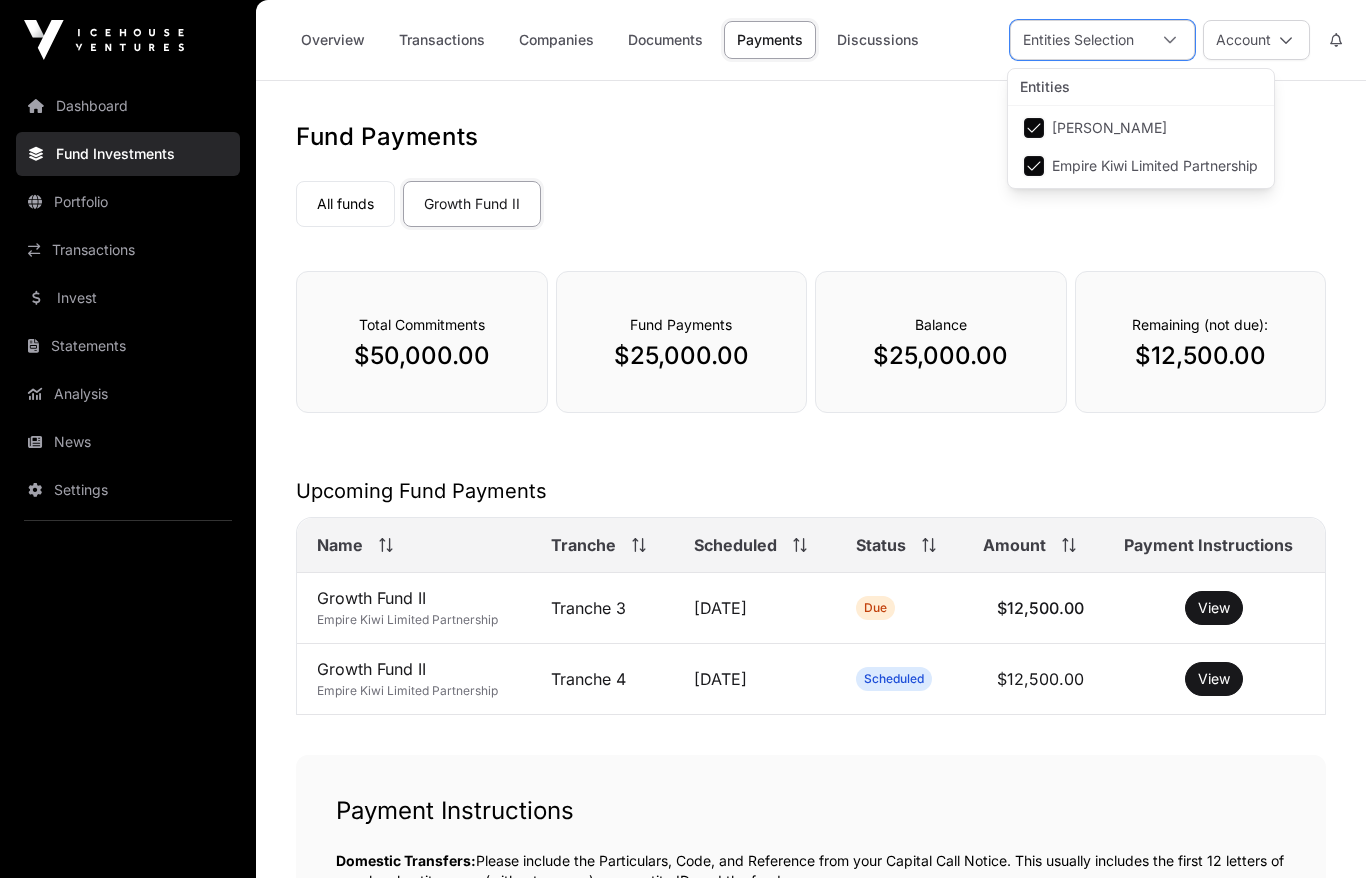click on "Fund Payments" 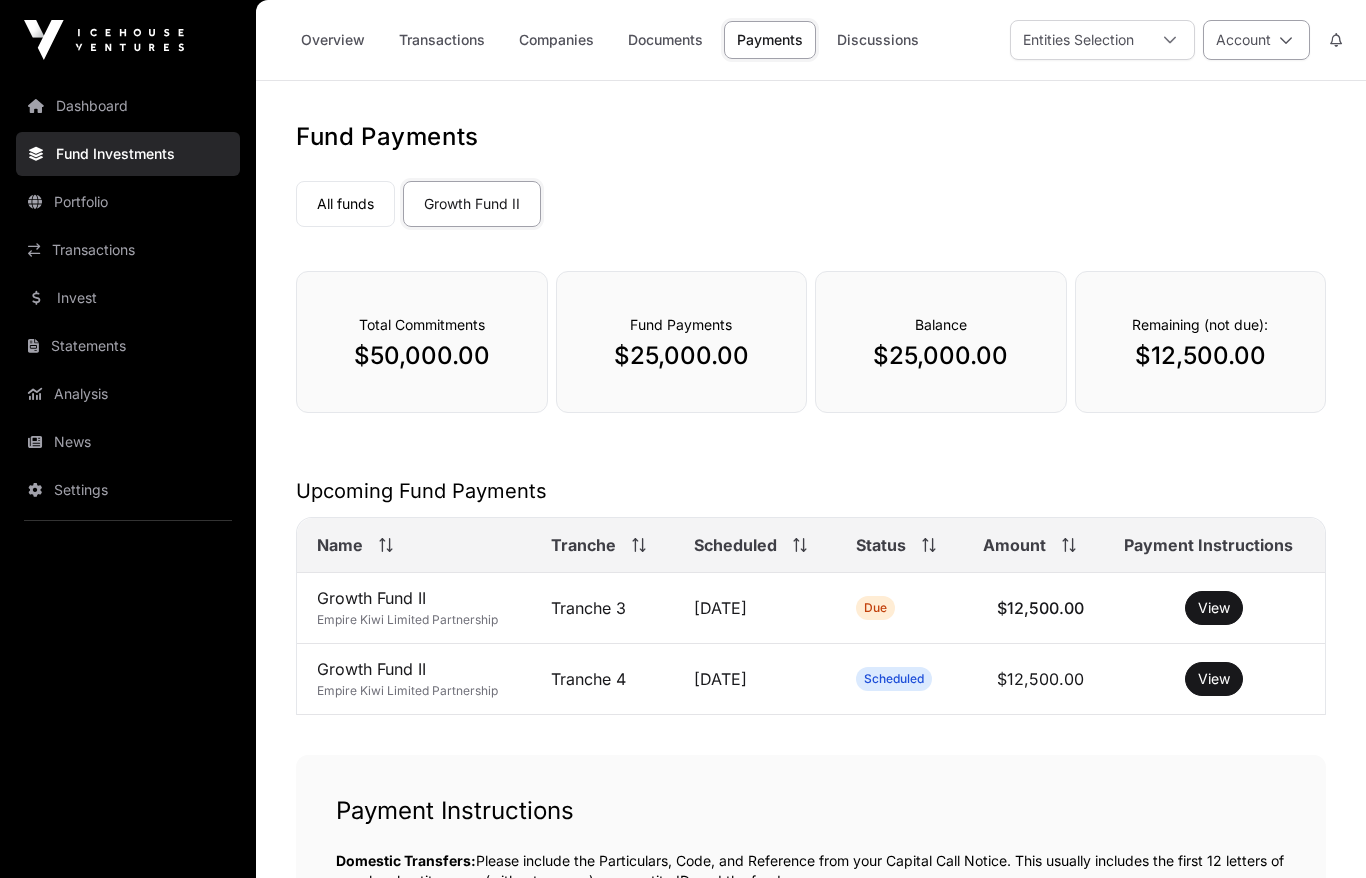 click on "Account" 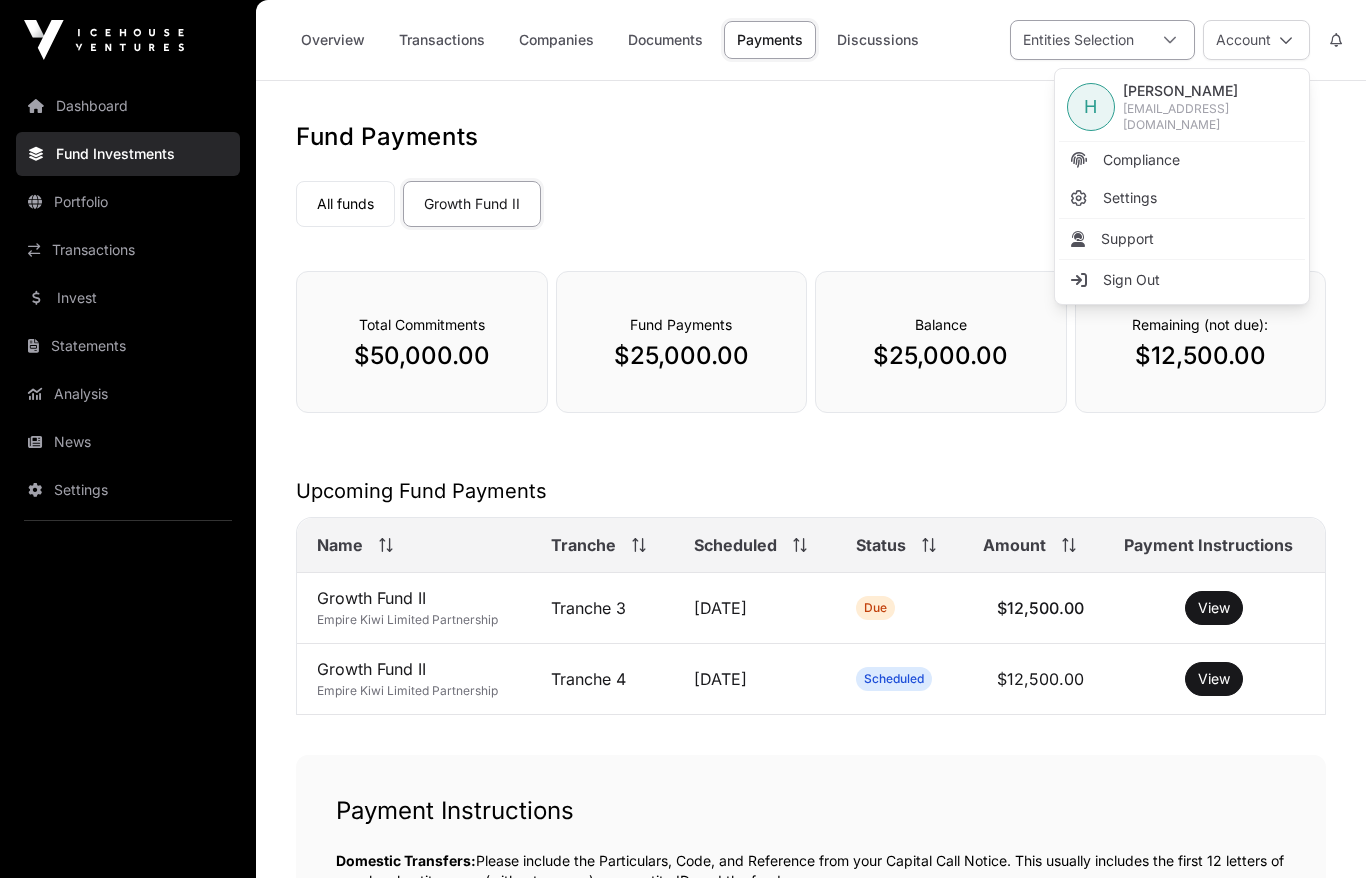 drag, startPoint x: 873, startPoint y: 163, endPoint x: 1049, endPoint y: 54, distance: 207.01932 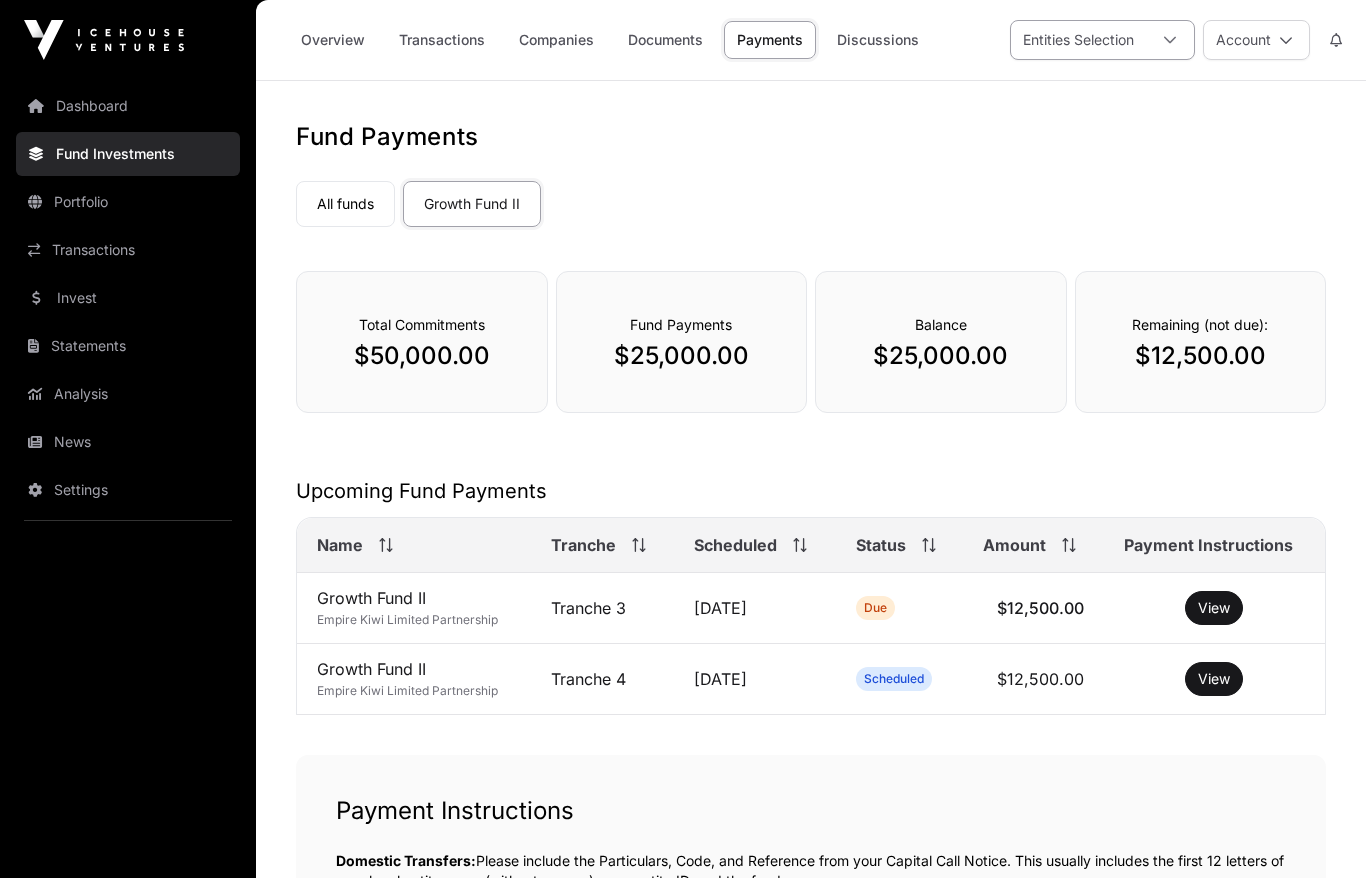 click on "Entities Selection" 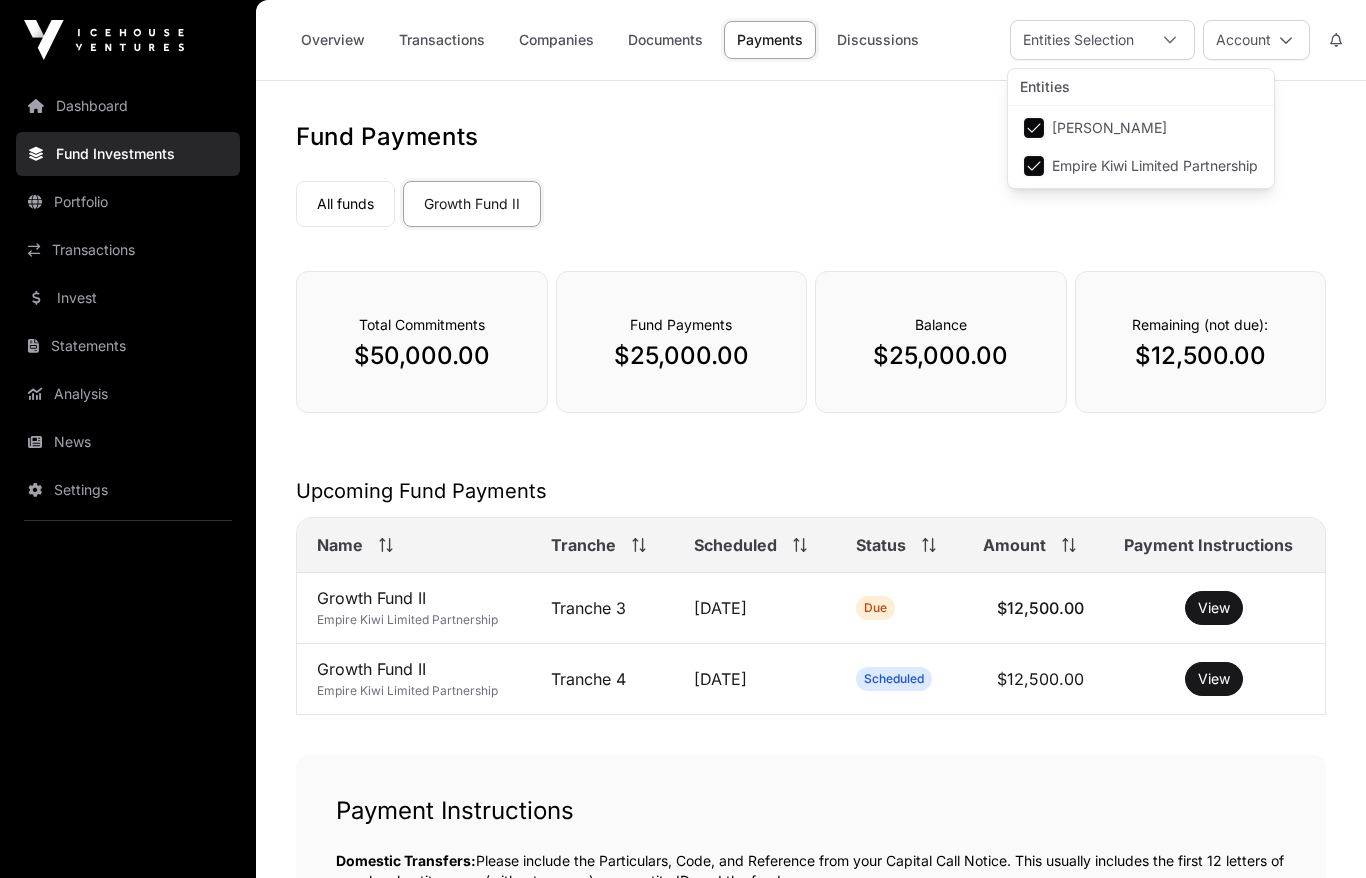 click on "[PERSON_NAME]" 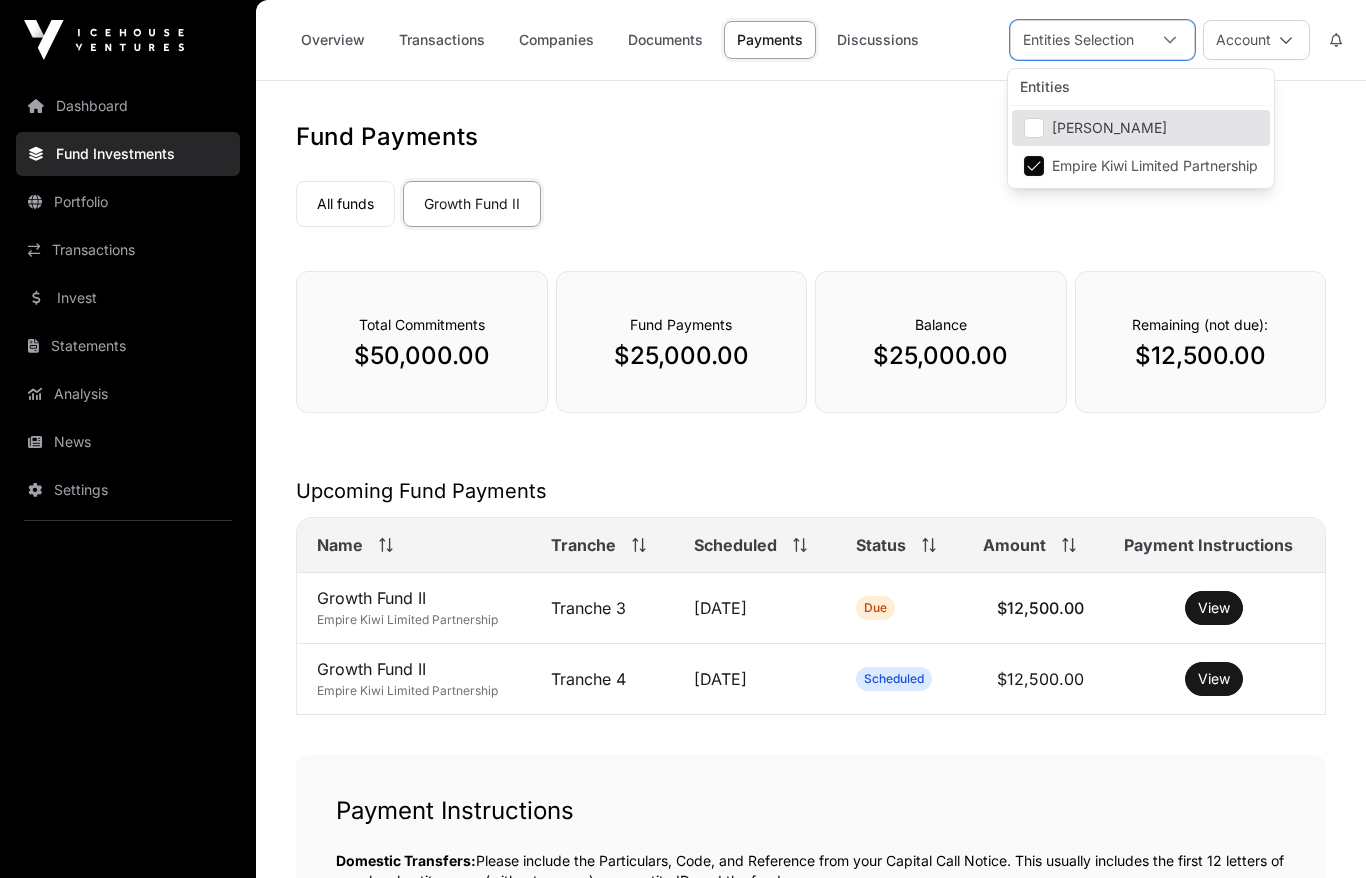 click on "Fund Payments" 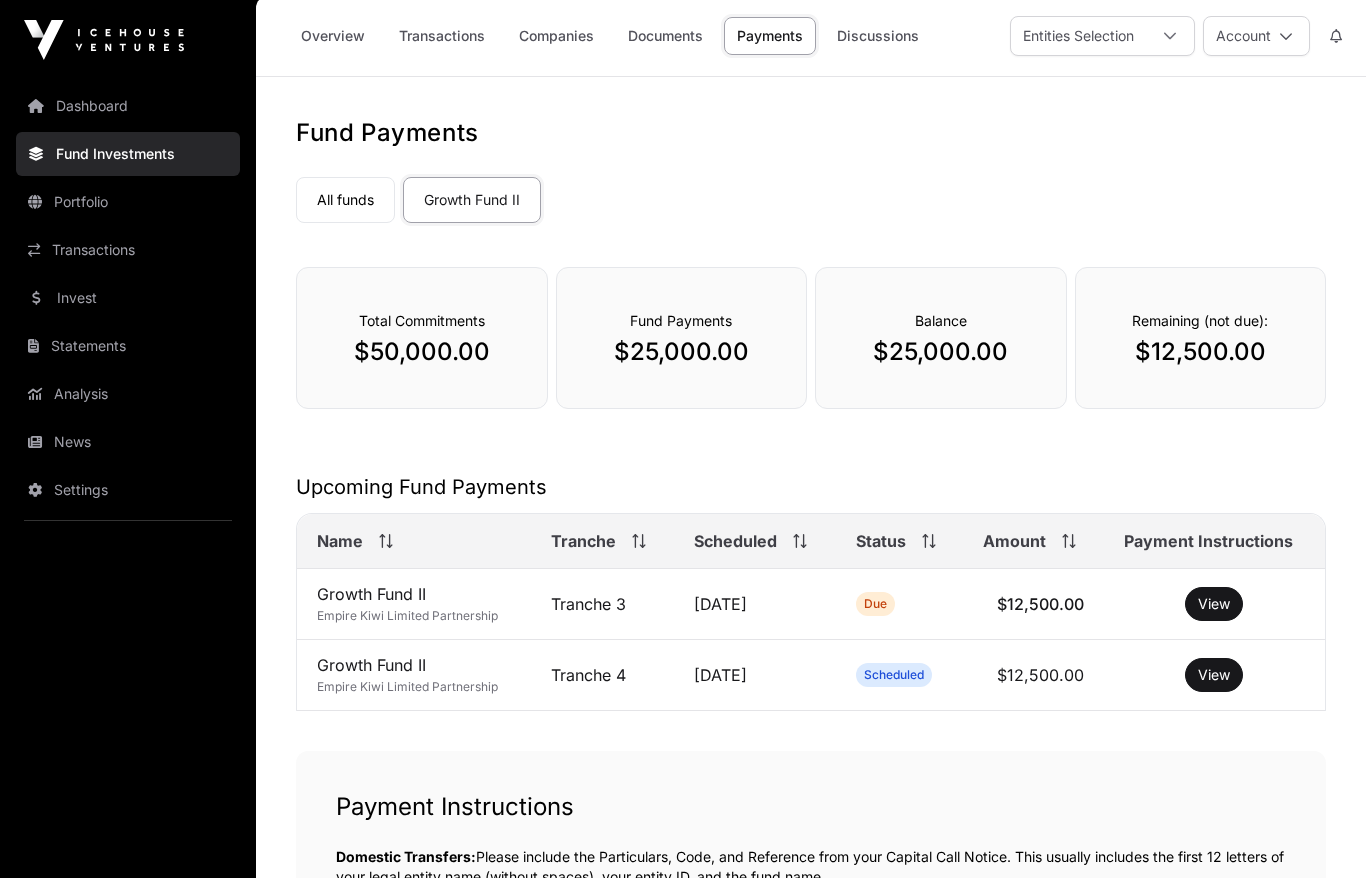 click on "Balance $25,000.00" 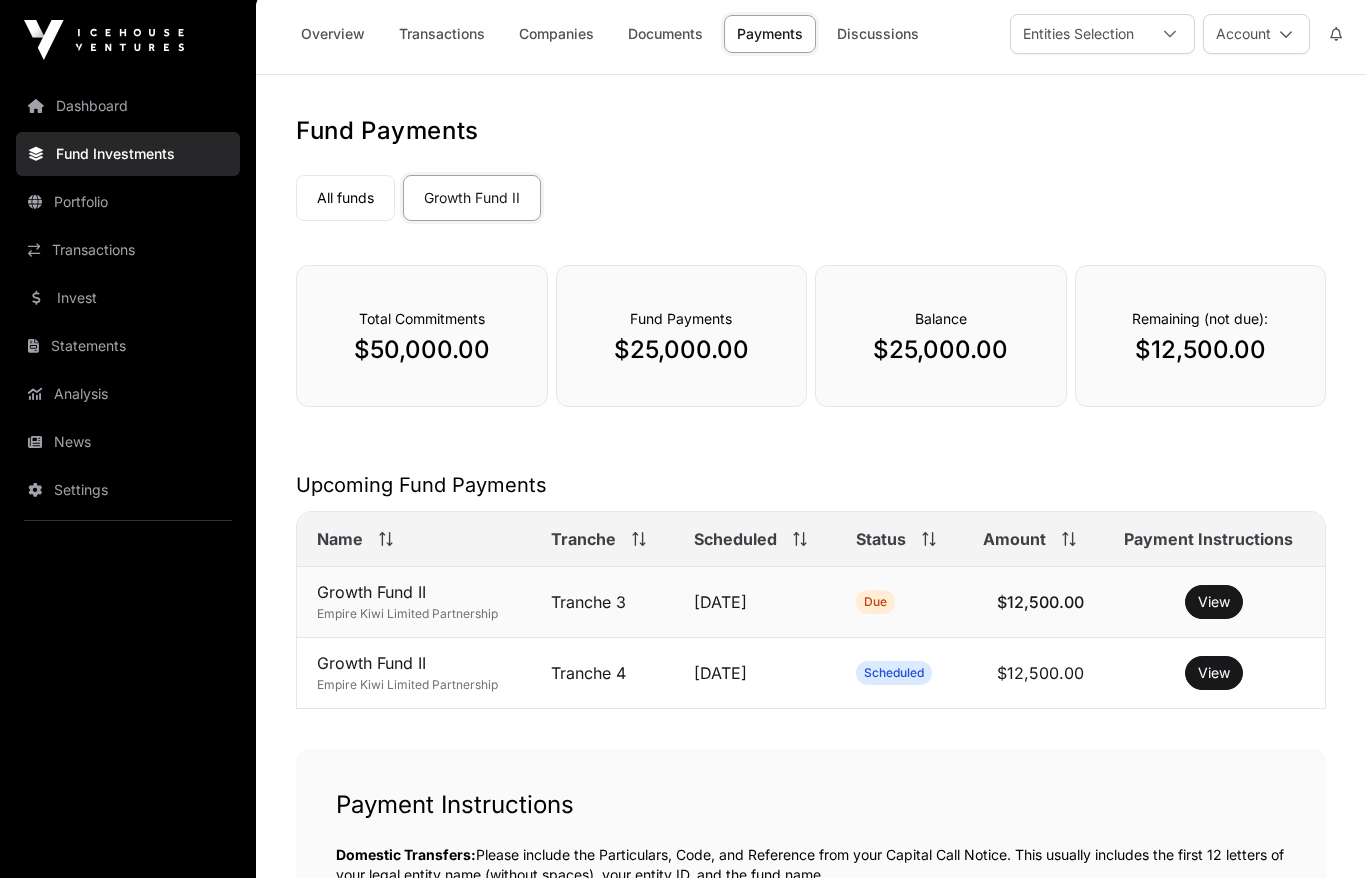 scroll, scrollTop: 0, scrollLeft: 0, axis: both 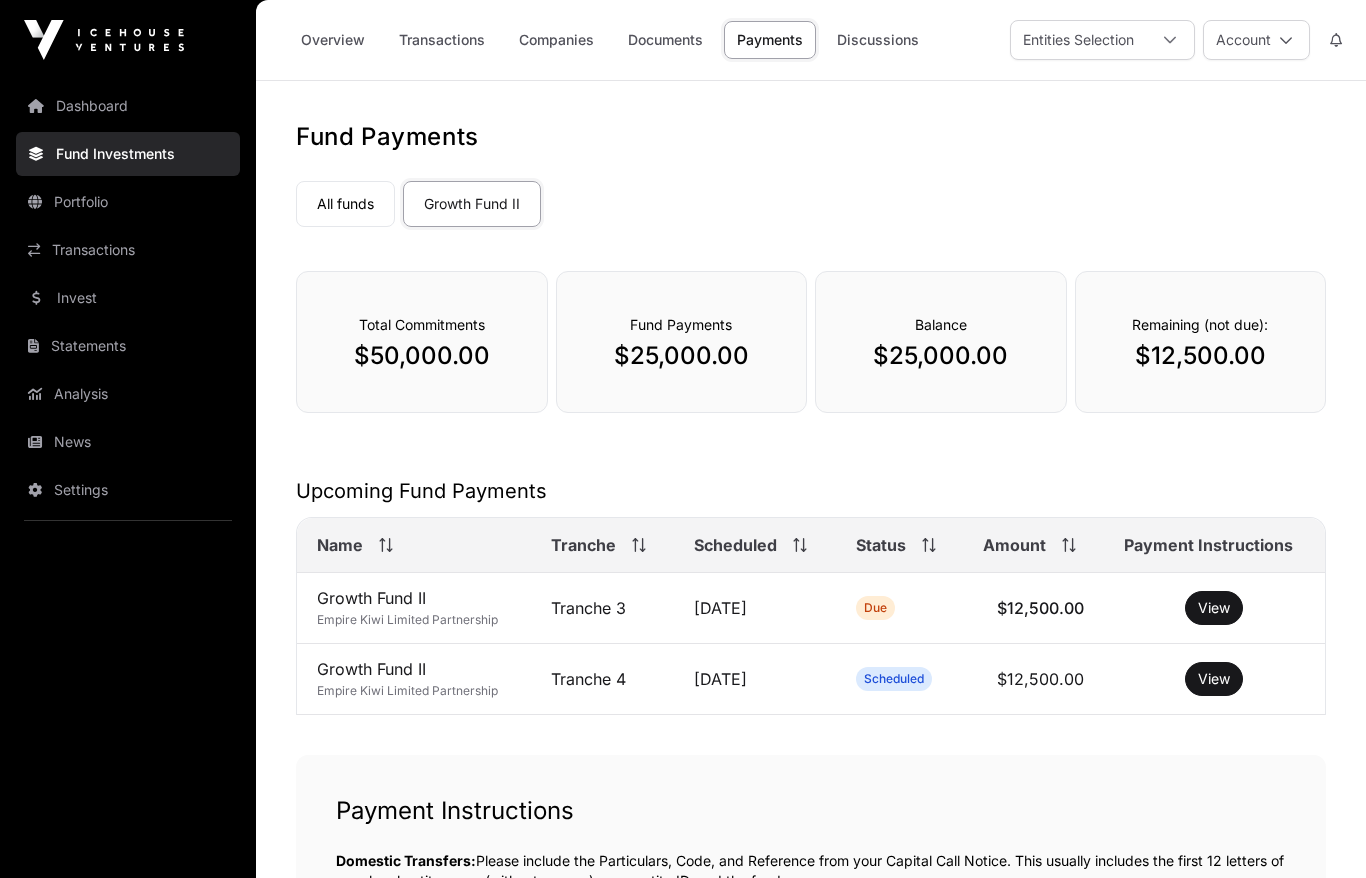 click on "All funds  Growth Fund II" 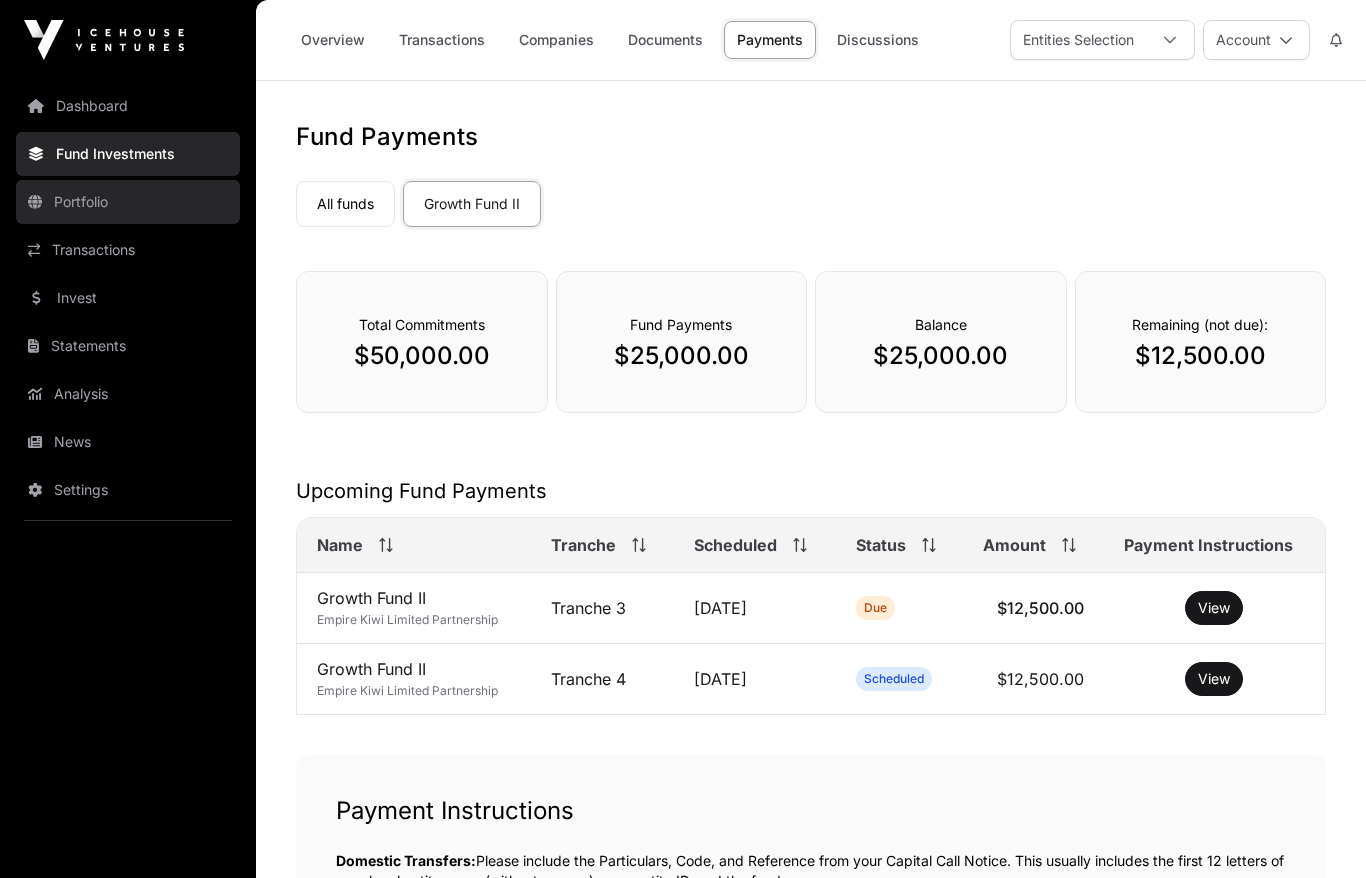 click on "Portfolio" 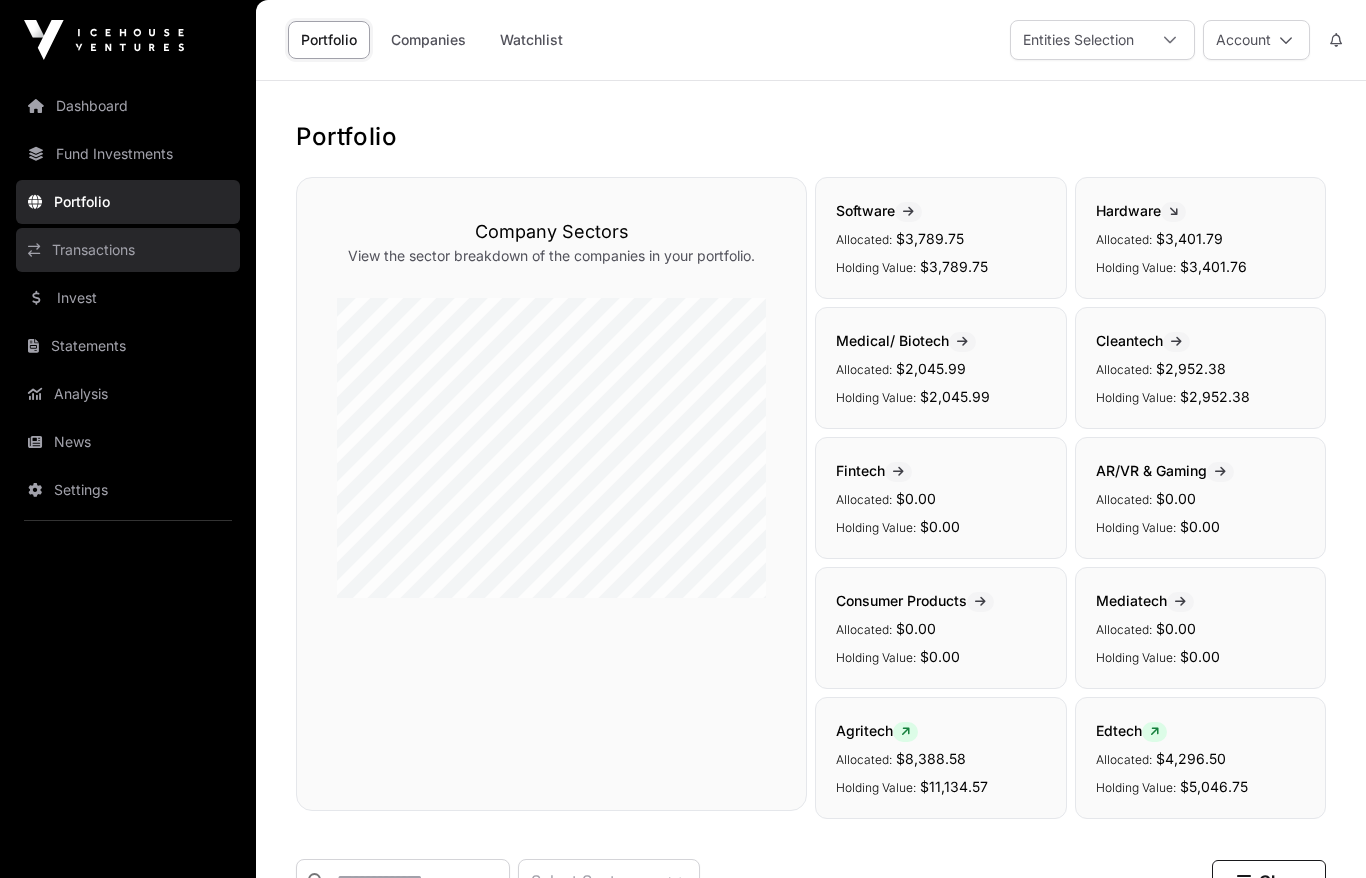 click on "Transactions" 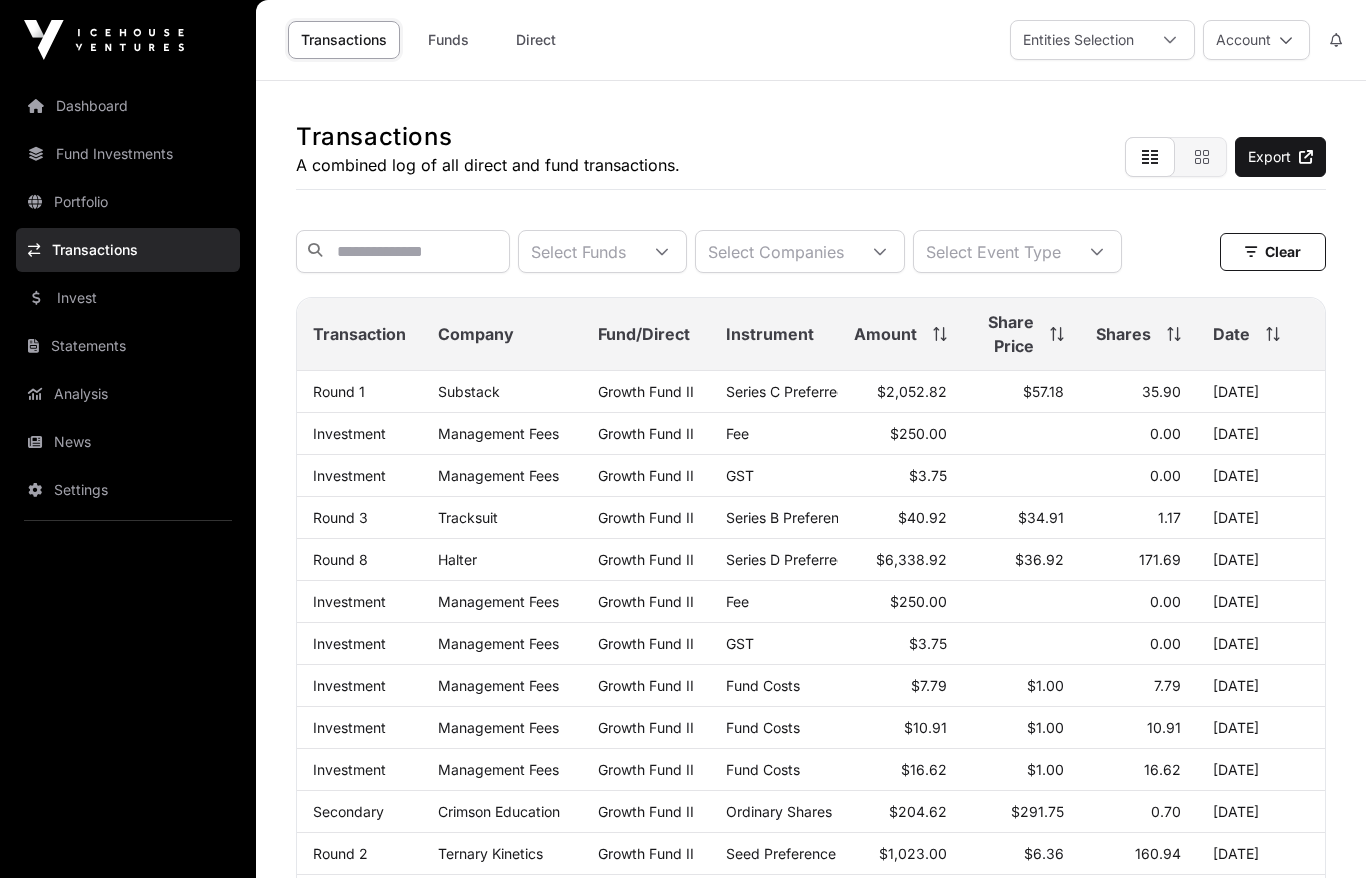 click on "Dashboard" 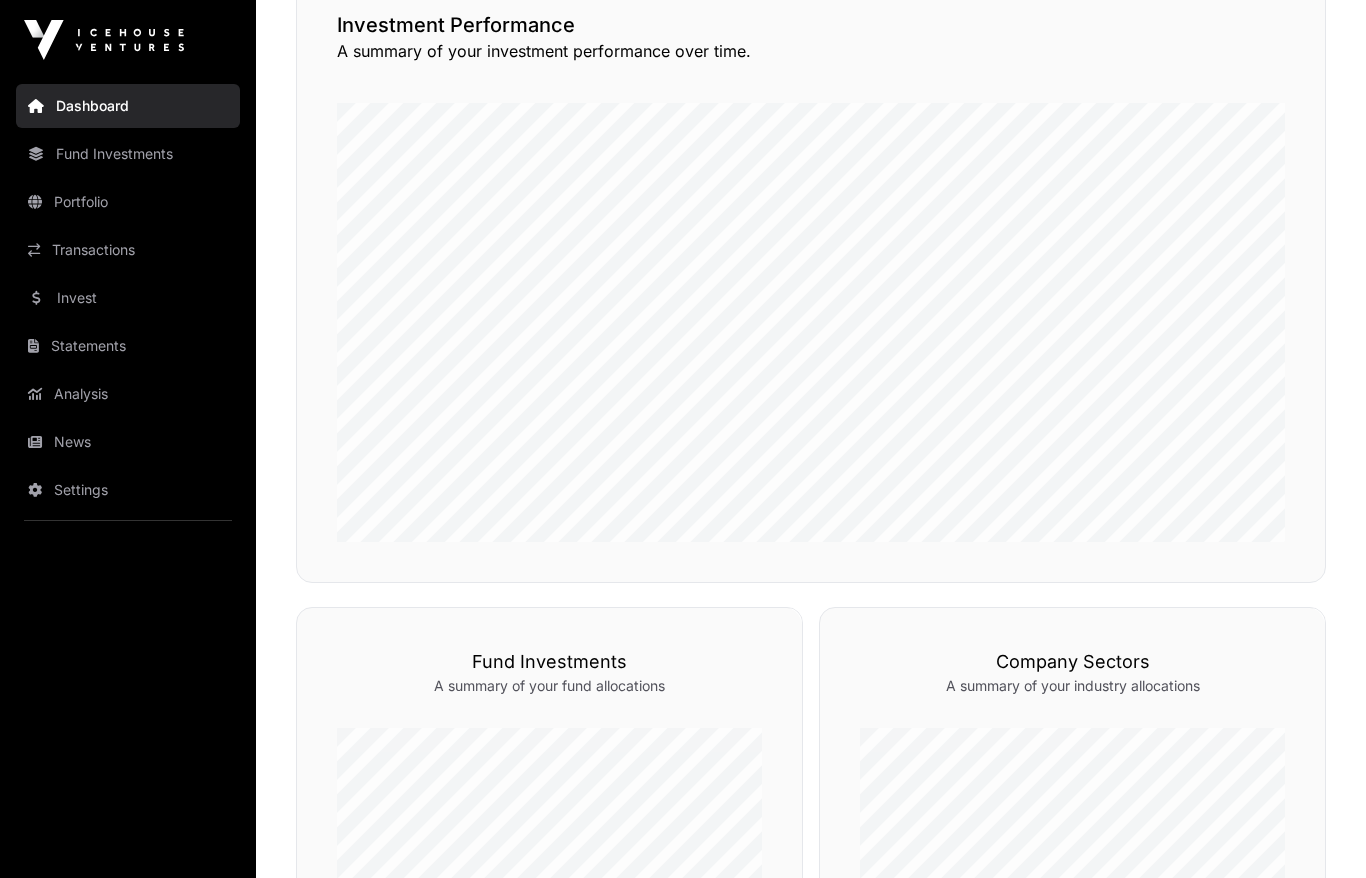 scroll, scrollTop: 0, scrollLeft: 0, axis: both 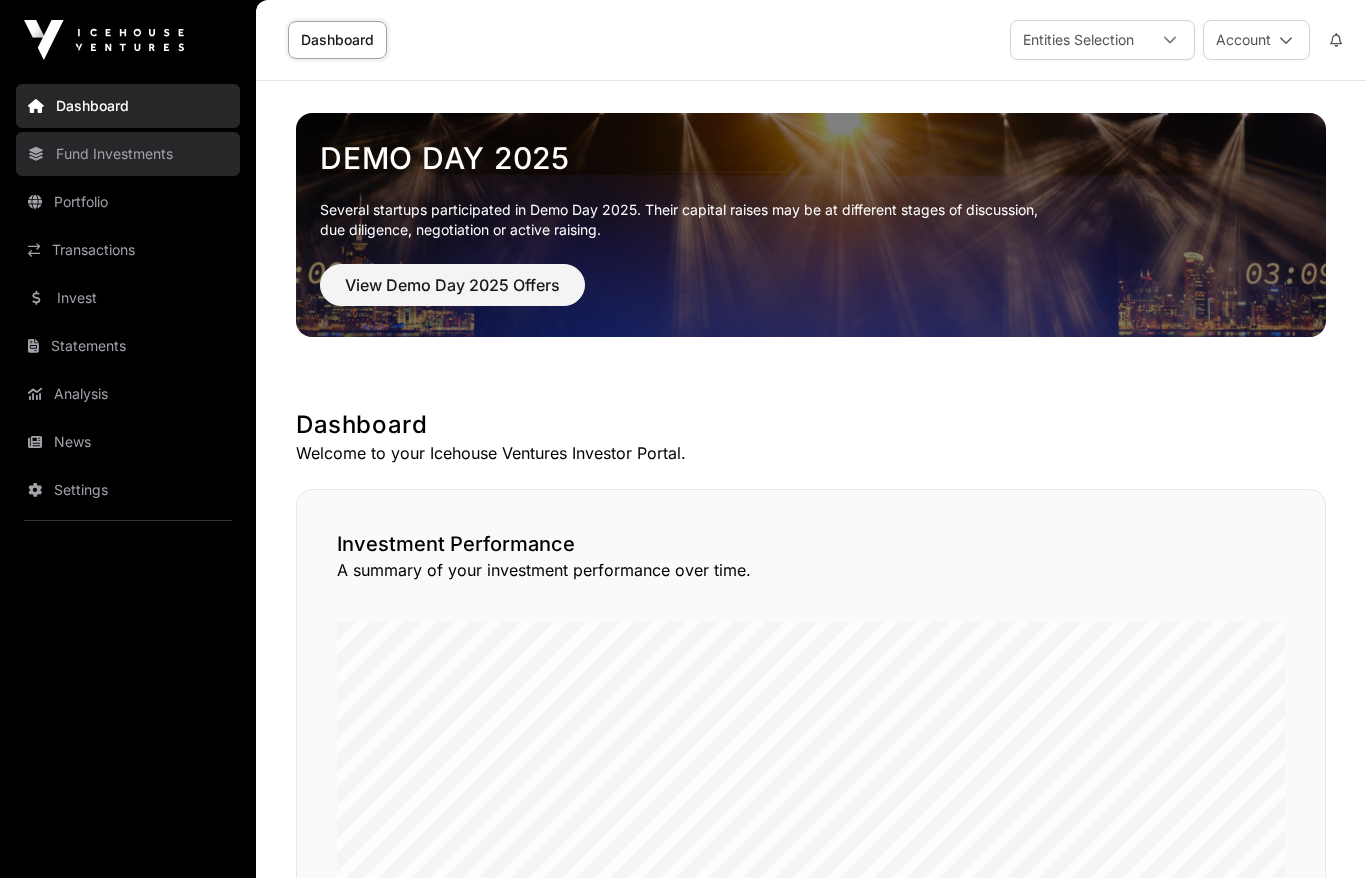 click on "Fund Investments" 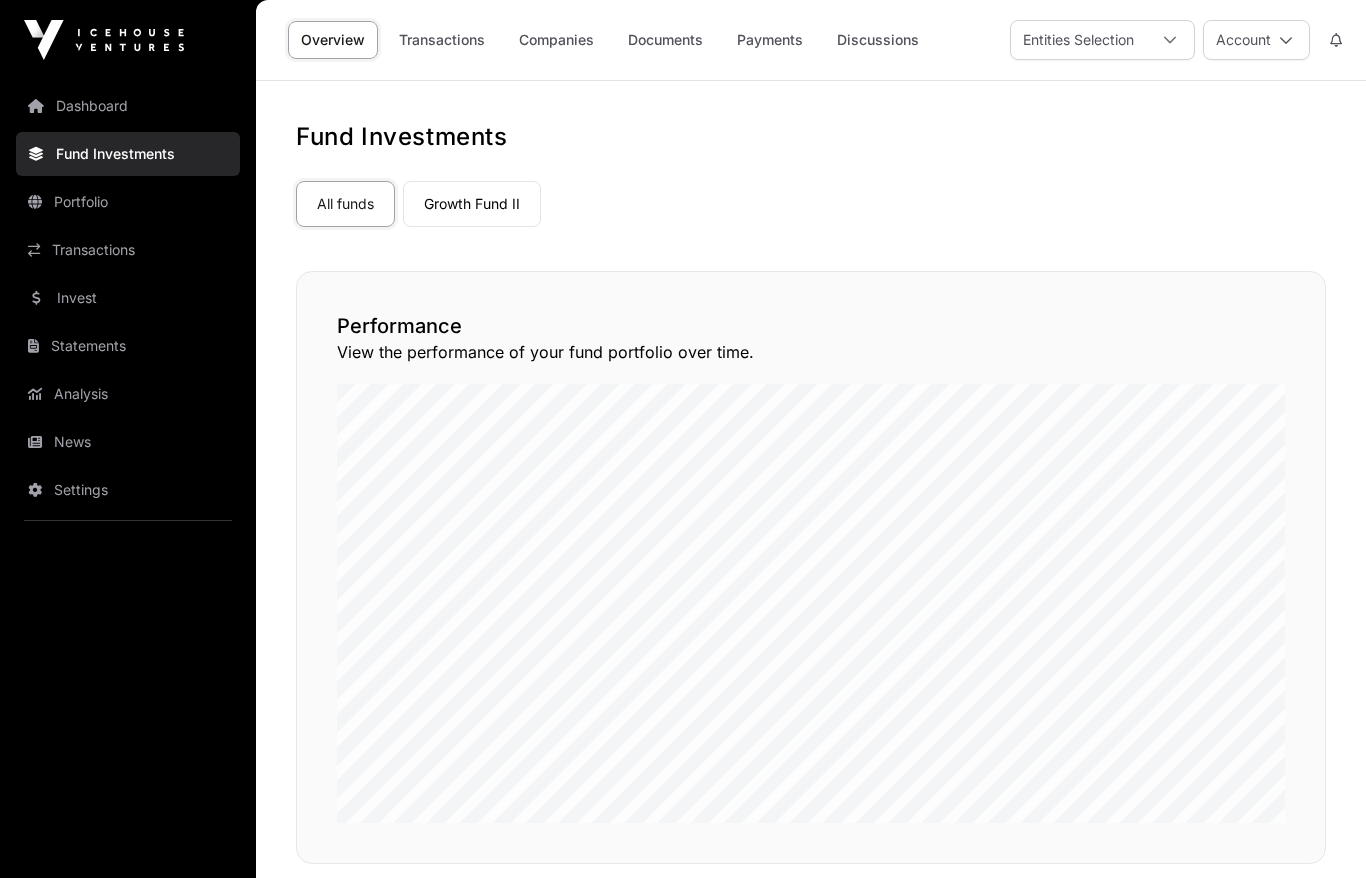 click on "All funds  Growth Fund II" 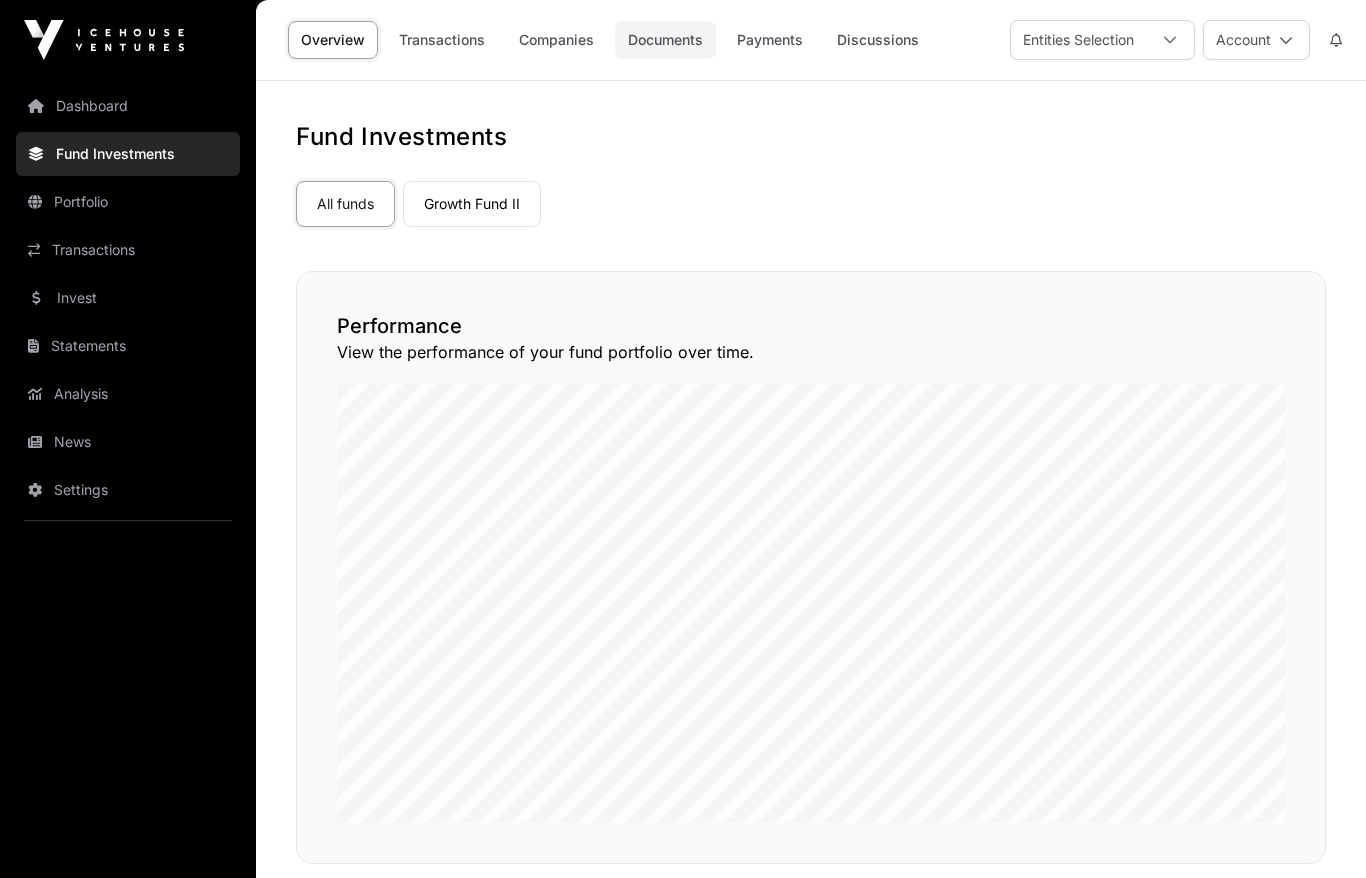 click on "Documents" 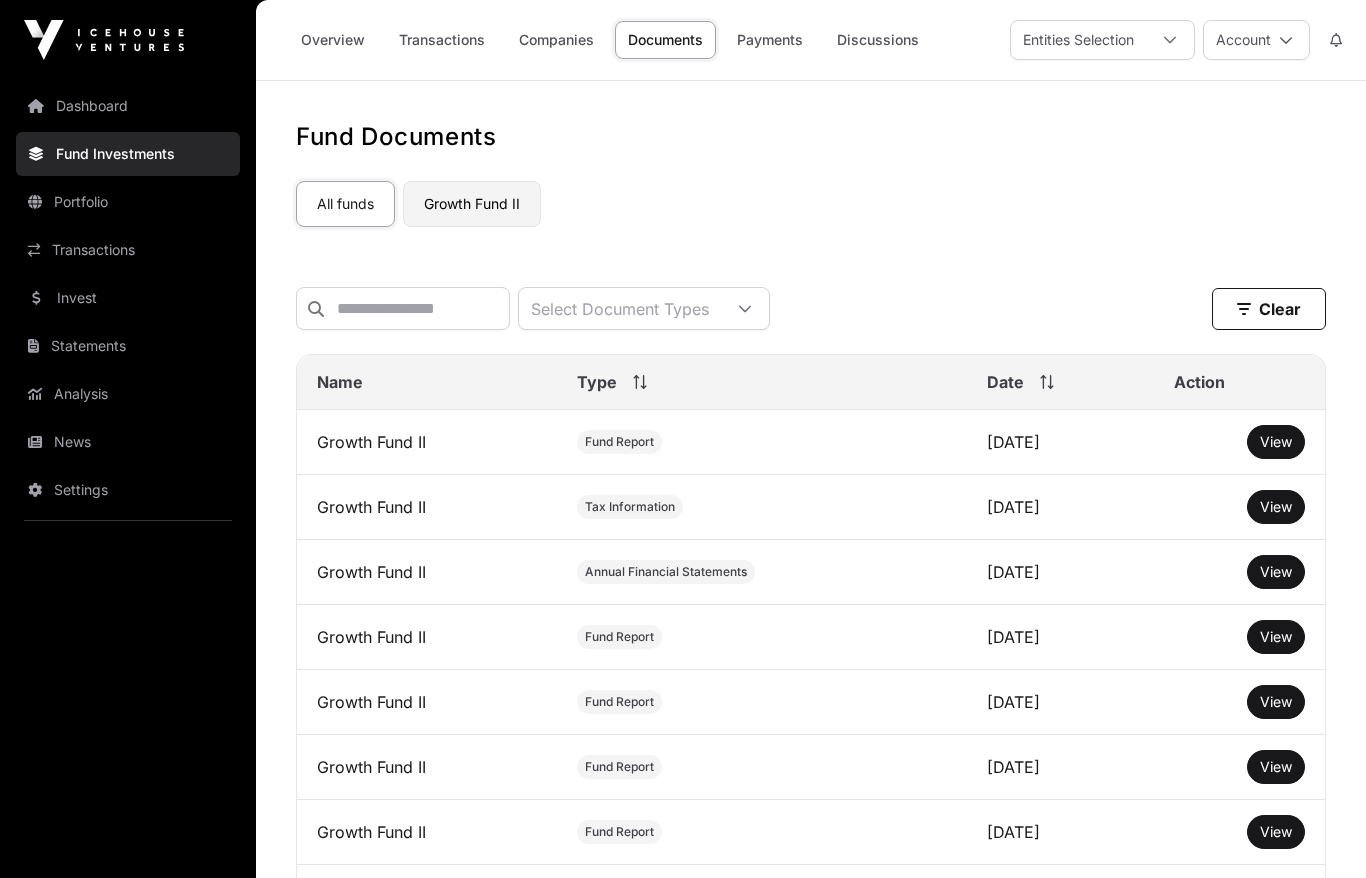 click on "Growth Fund II" 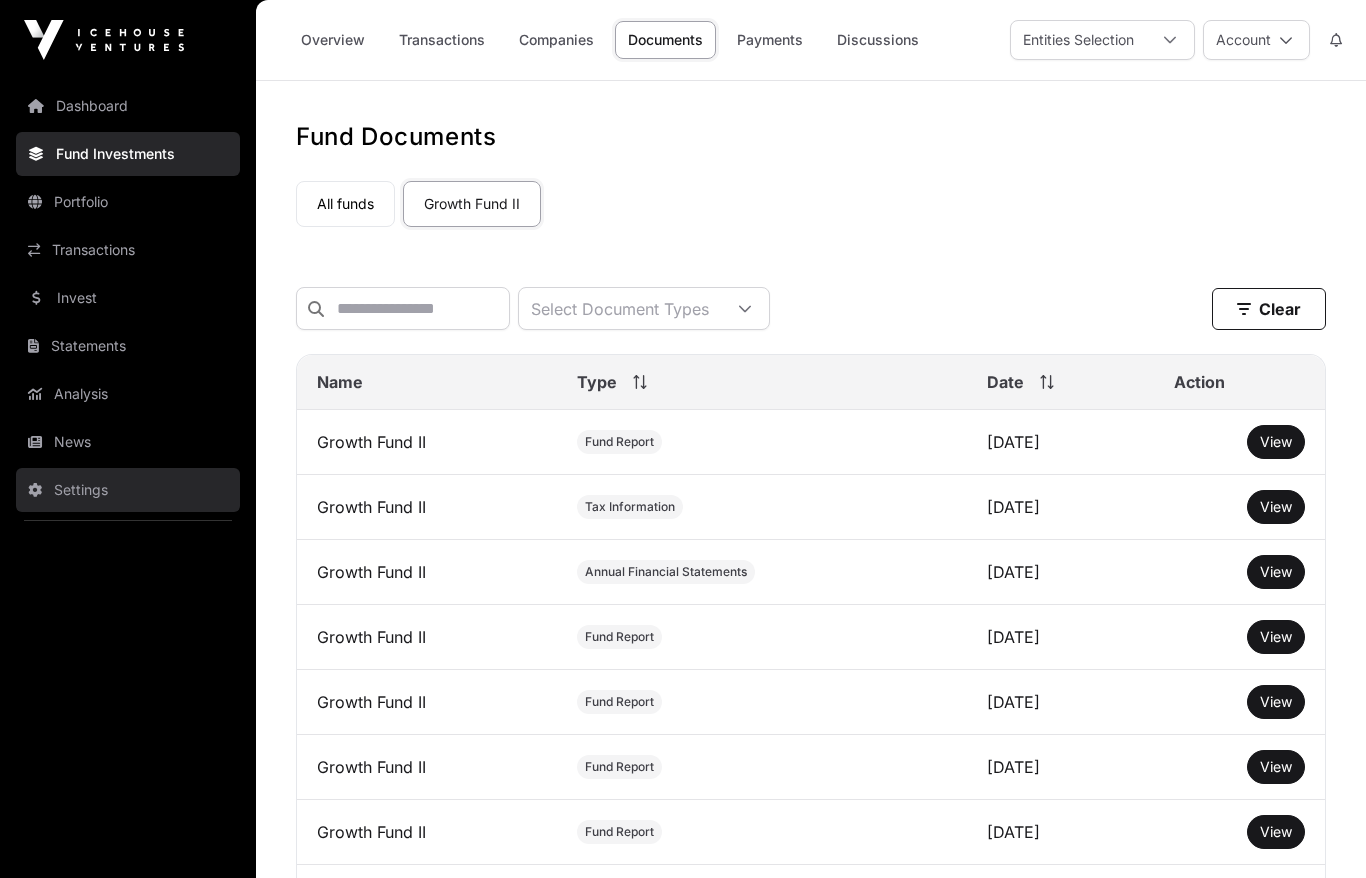 click on "Settings" 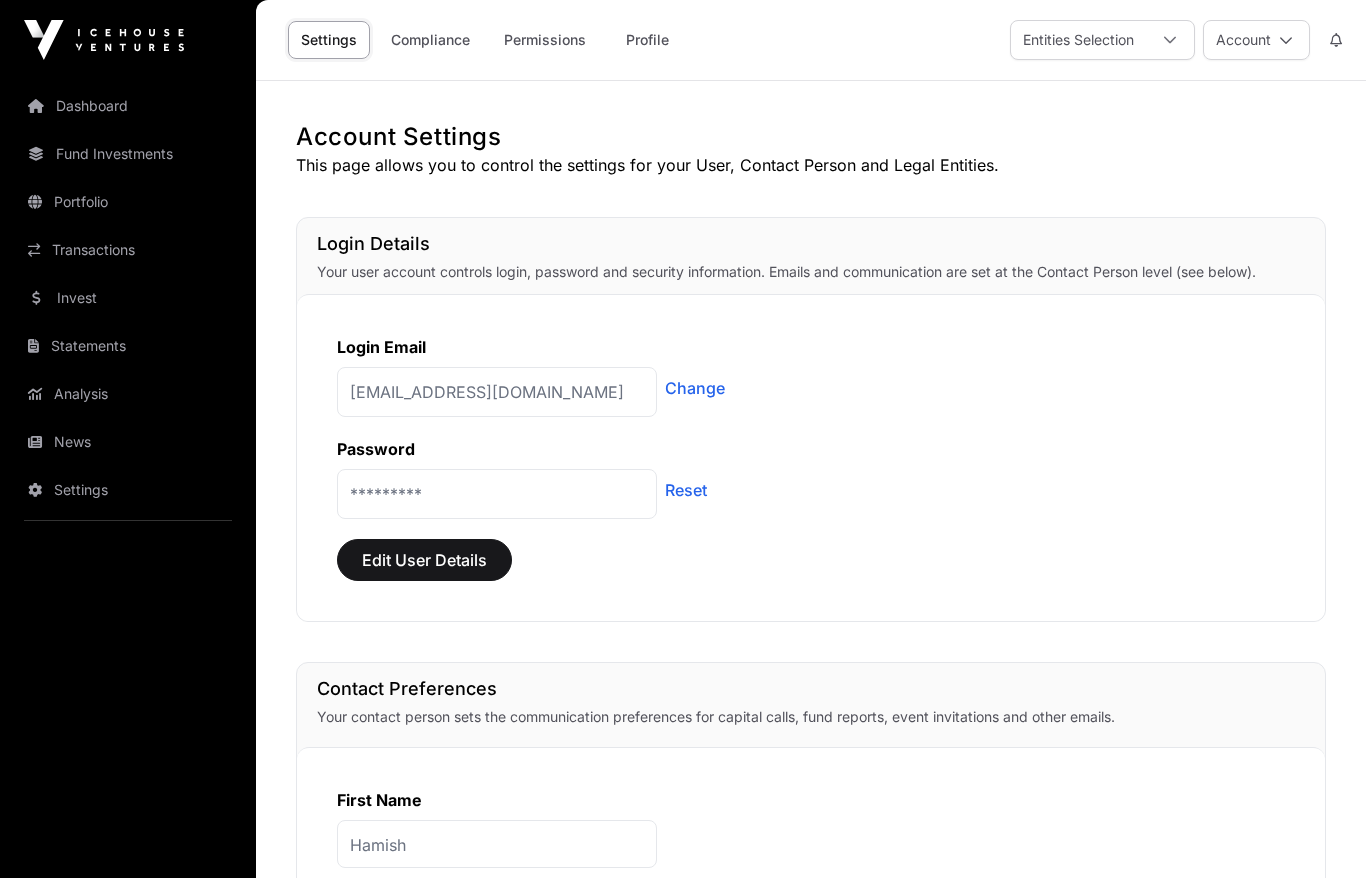 click on "Login Email [EMAIL_ADDRESS][DOMAIN_NAME]  Change  Password  *********   Reset  Edit User Details" 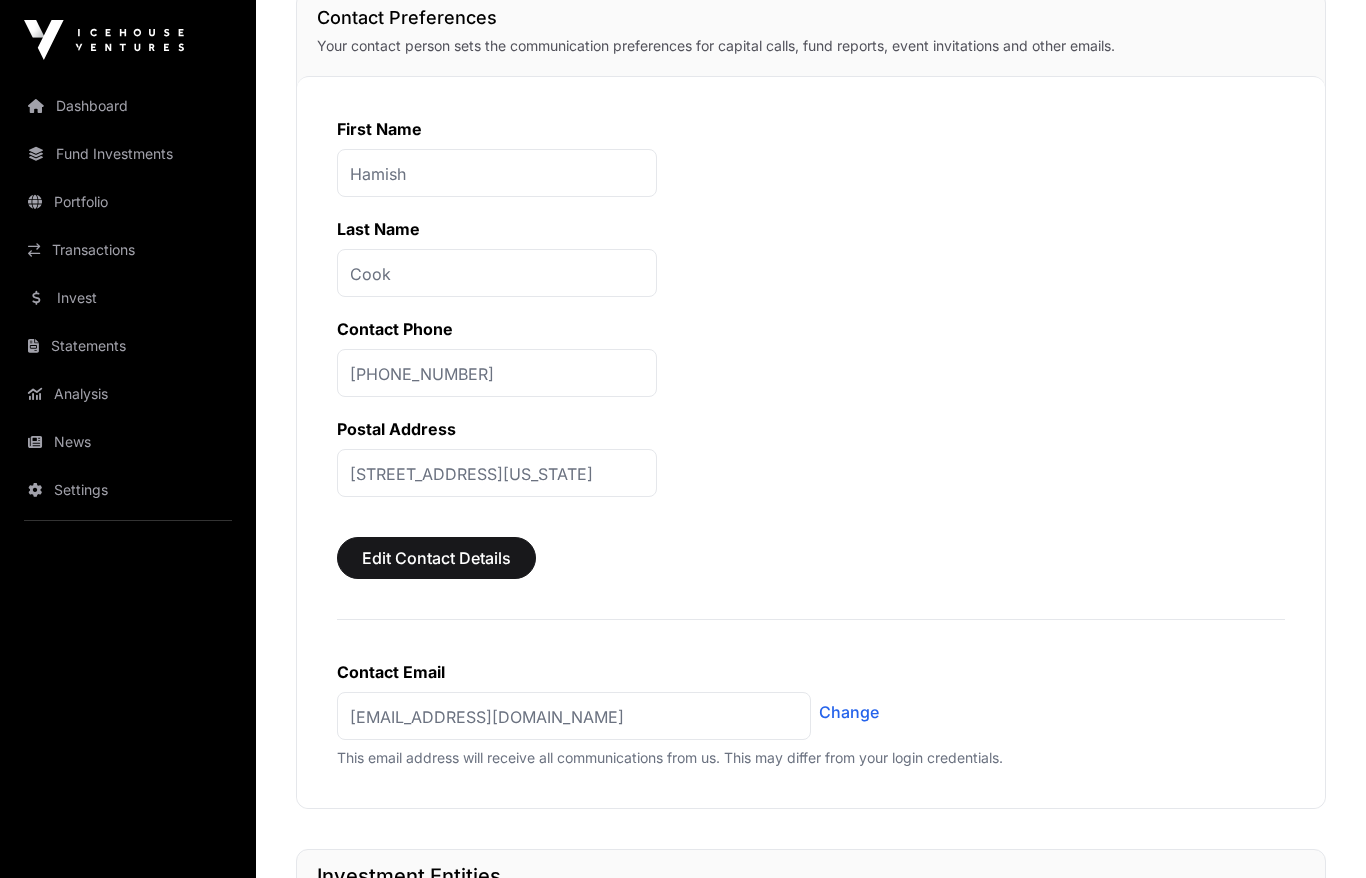 scroll, scrollTop: 852, scrollLeft: 0, axis: vertical 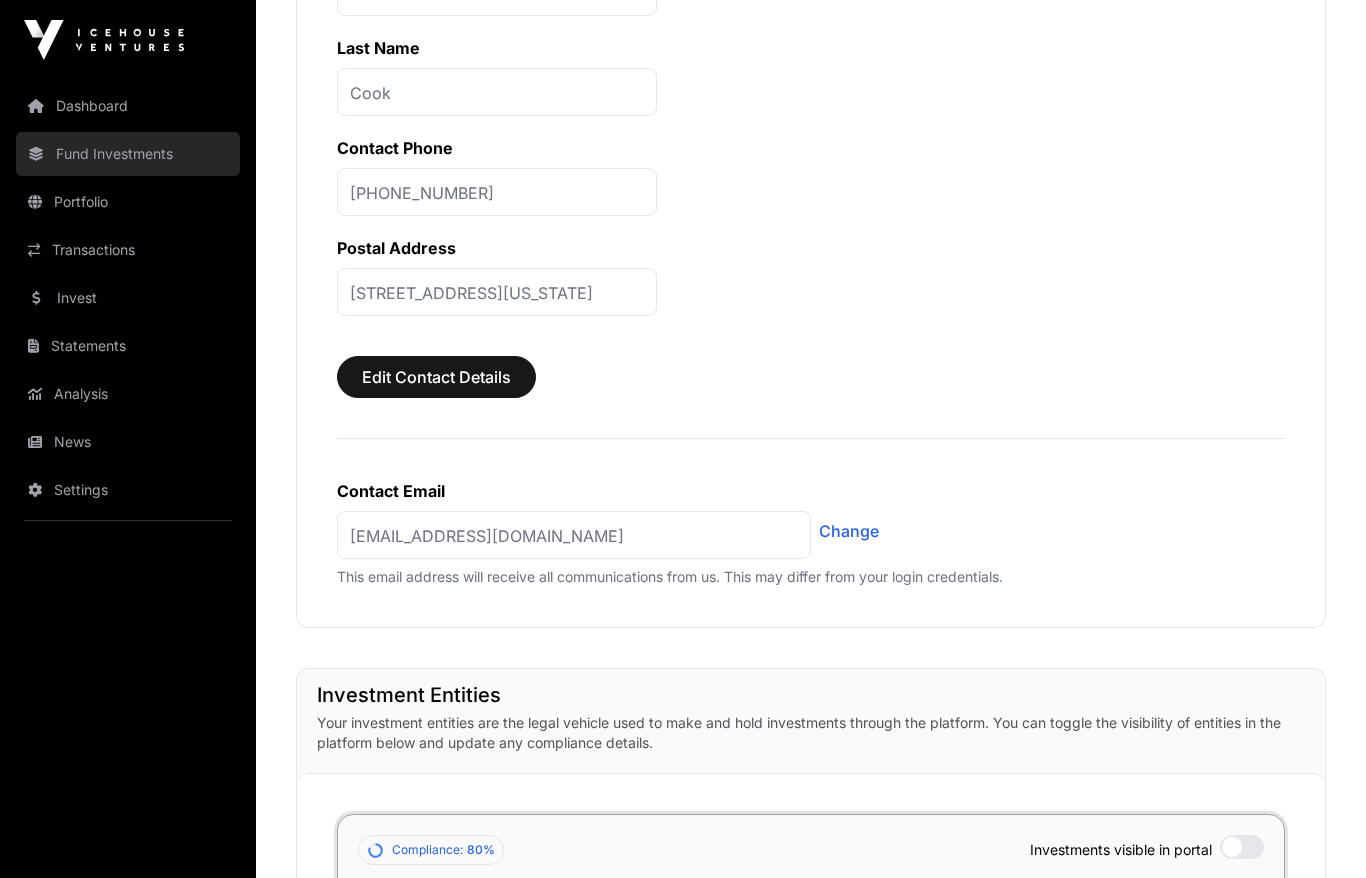 click on "Fund Investments" 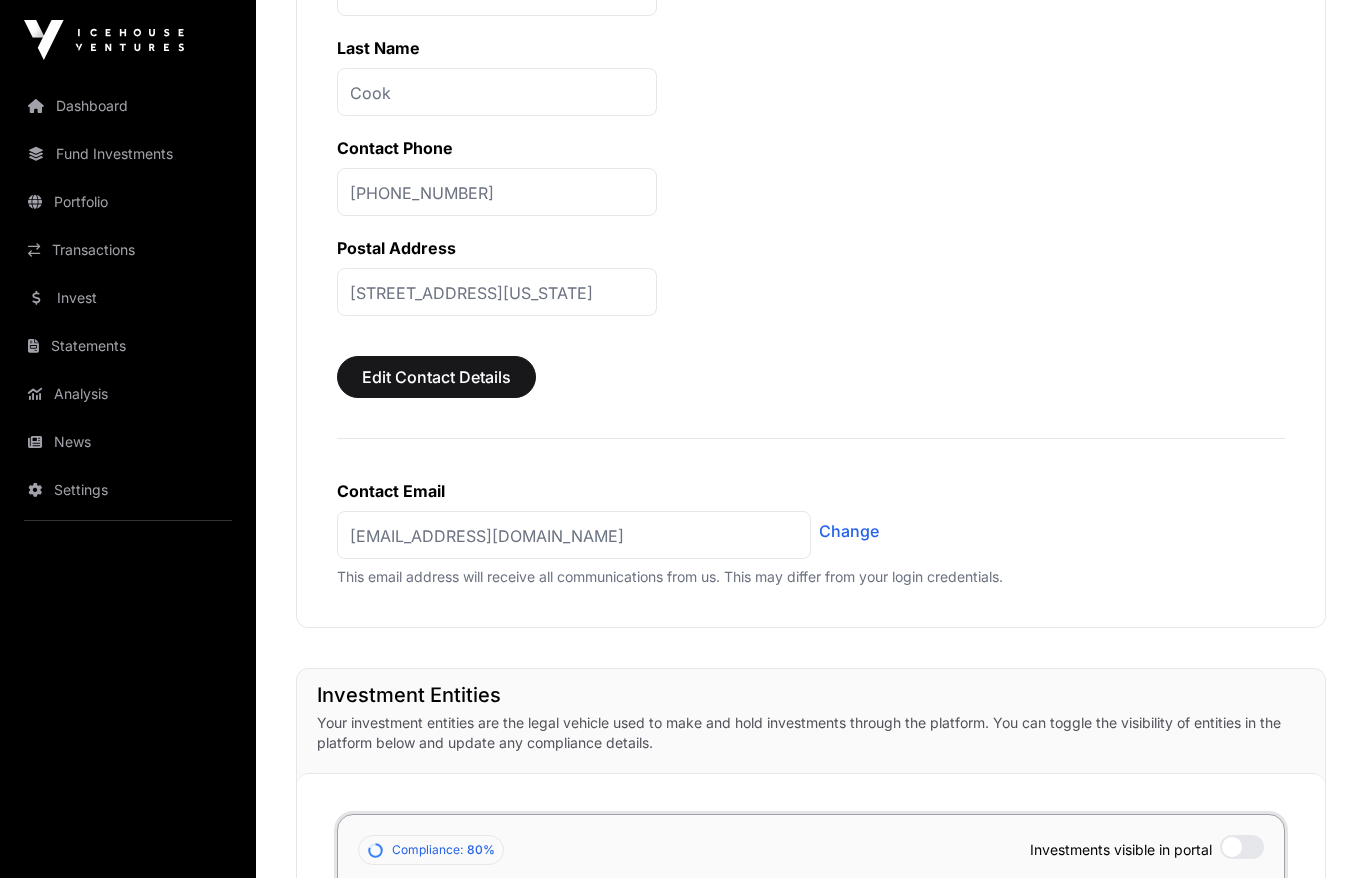 scroll, scrollTop: 0, scrollLeft: 0, axis: both 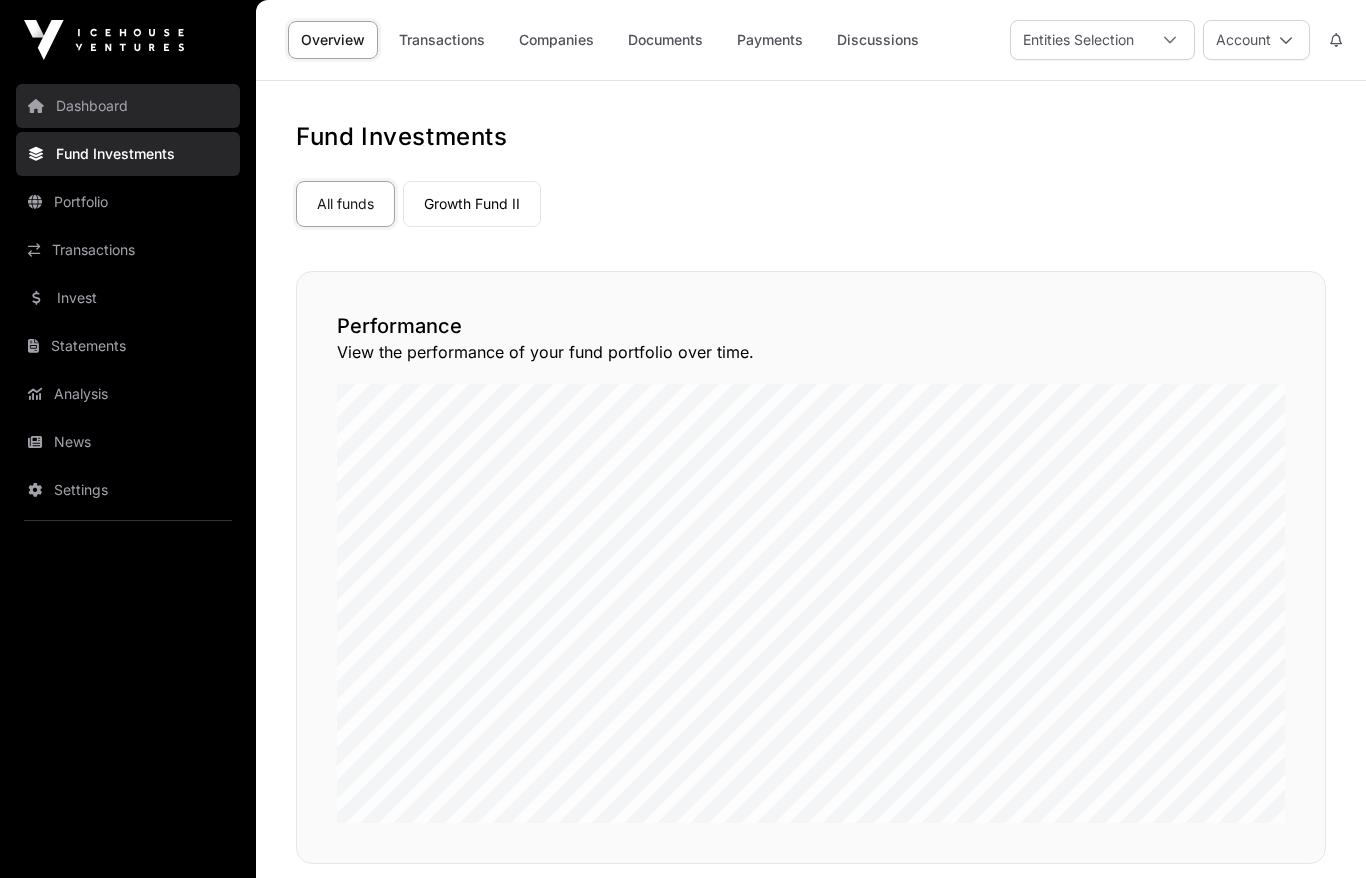 click on "Dashboard" 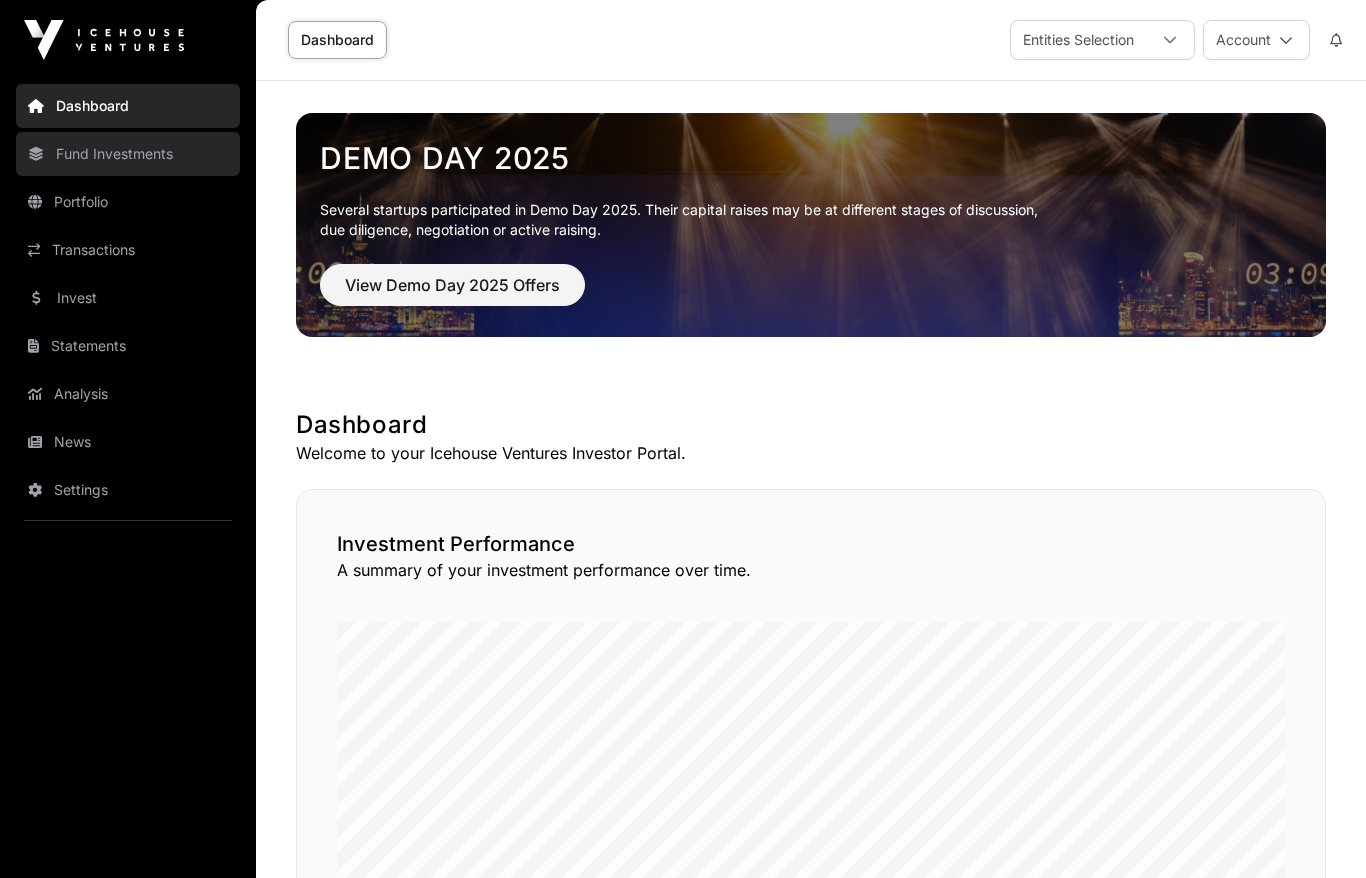 click on "Fund Investments" 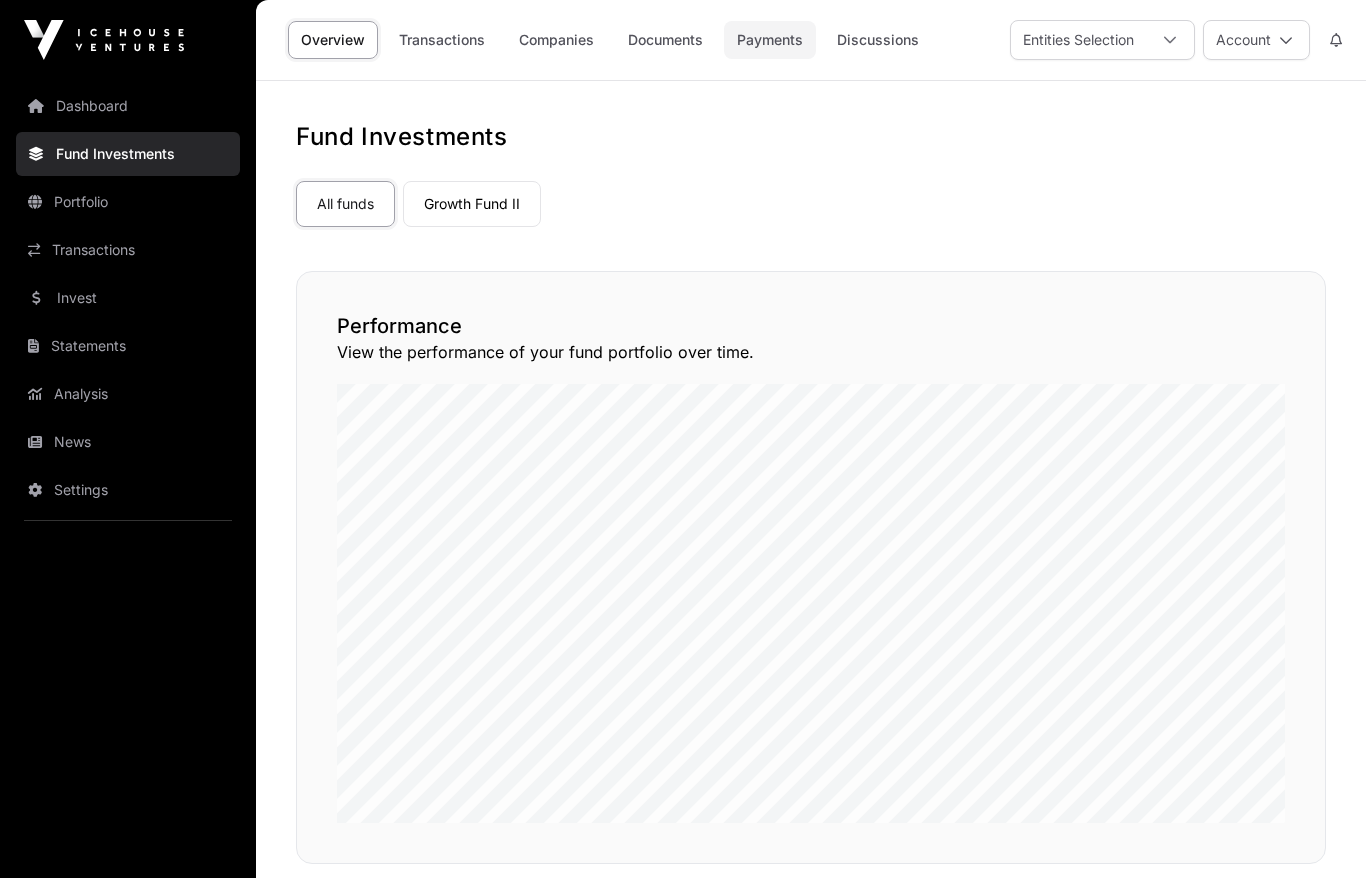 click on "Payments" 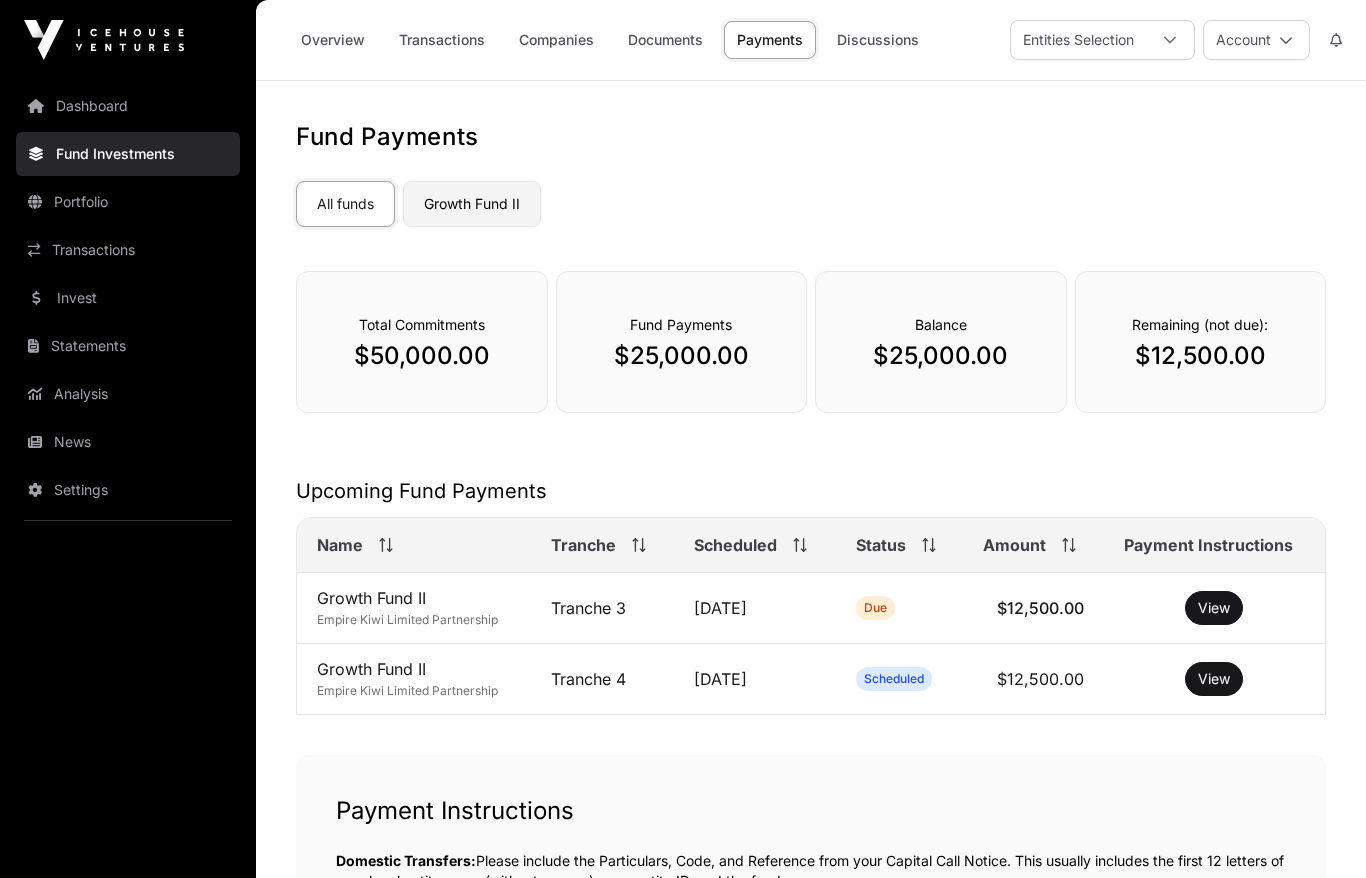click on "Growth Fund II" 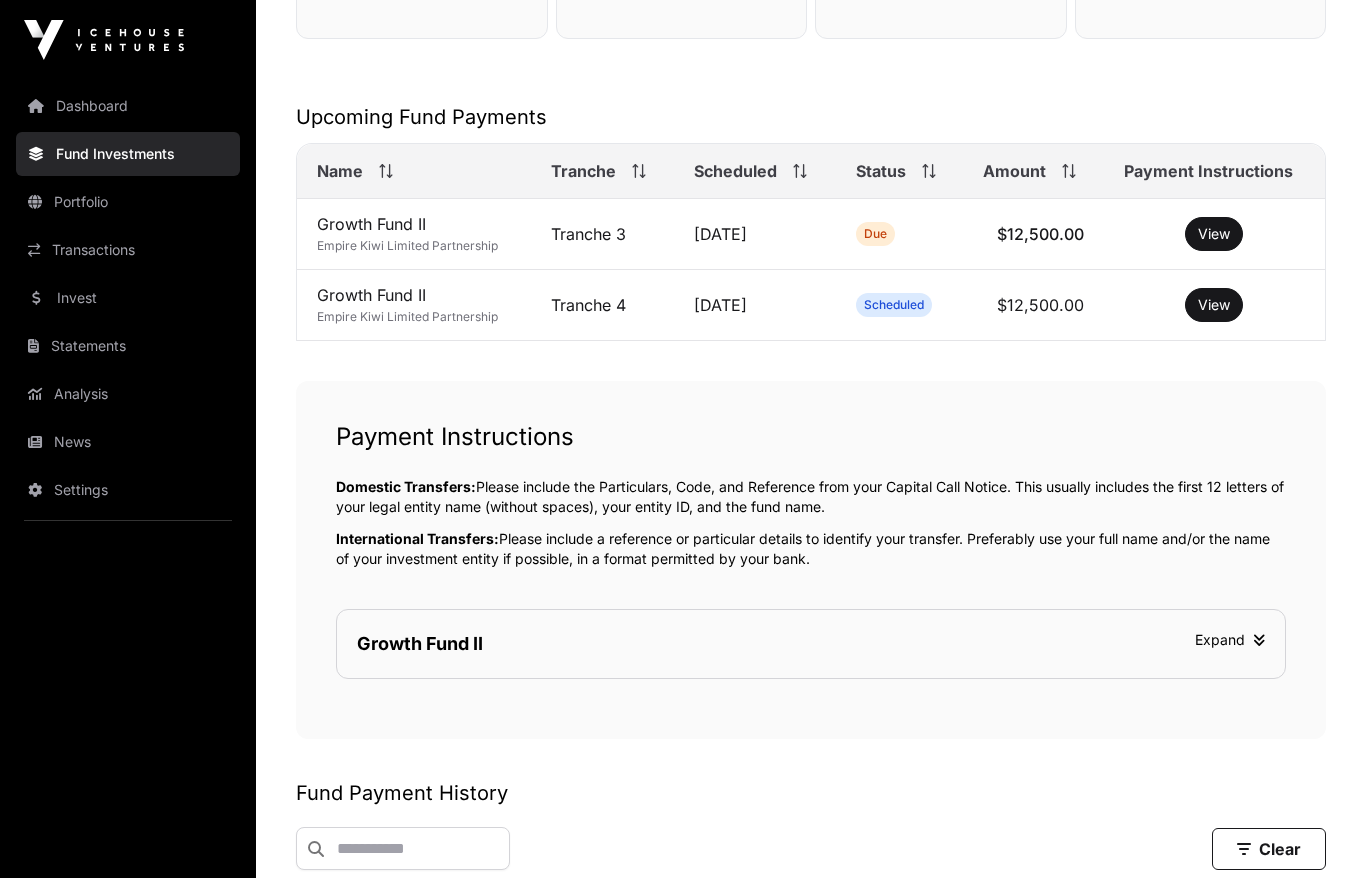scroll, scrollTop: 403, scrollLeft: 0, axis: vertical 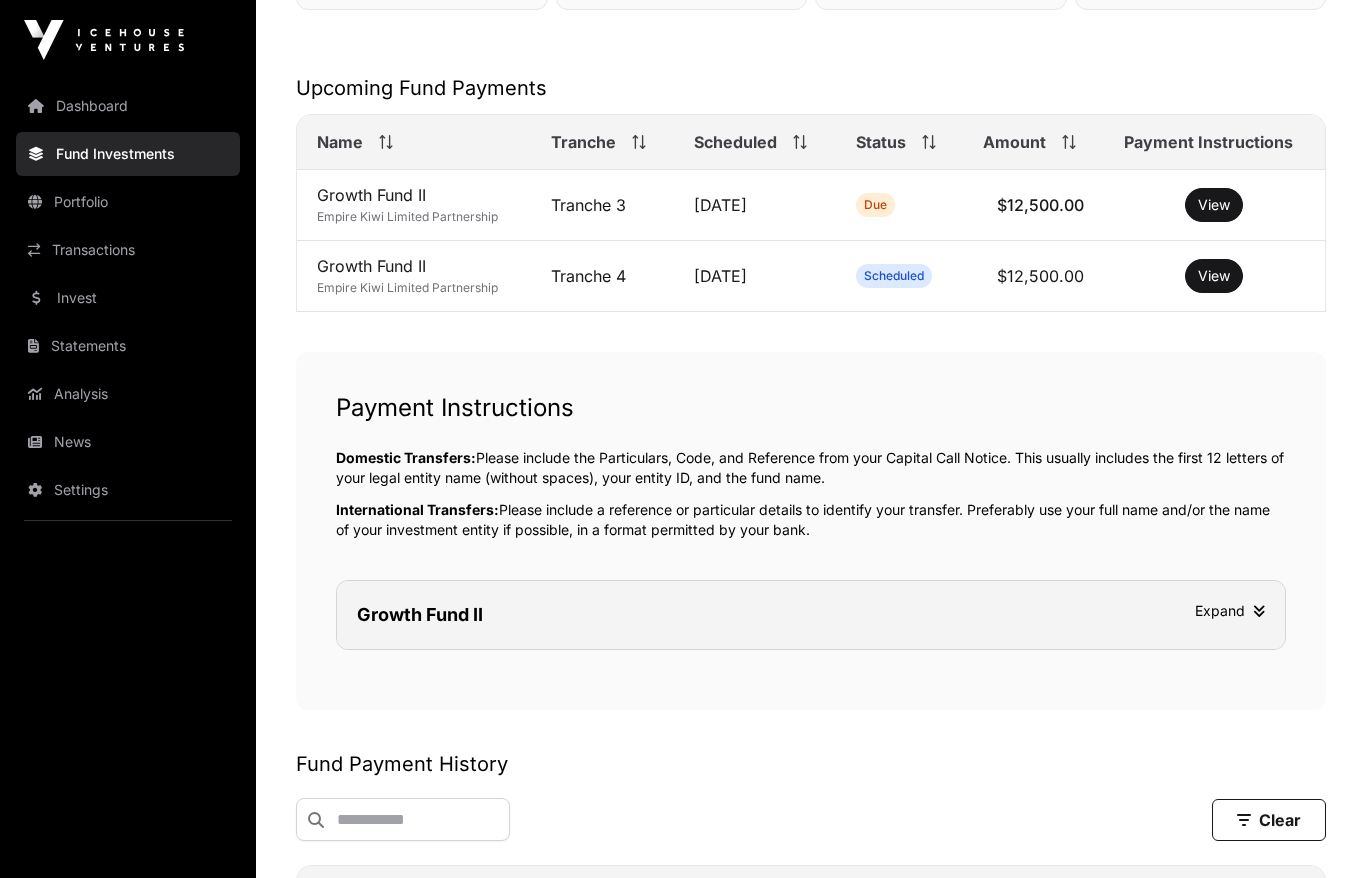 click on "Growth Fund II  Expand" 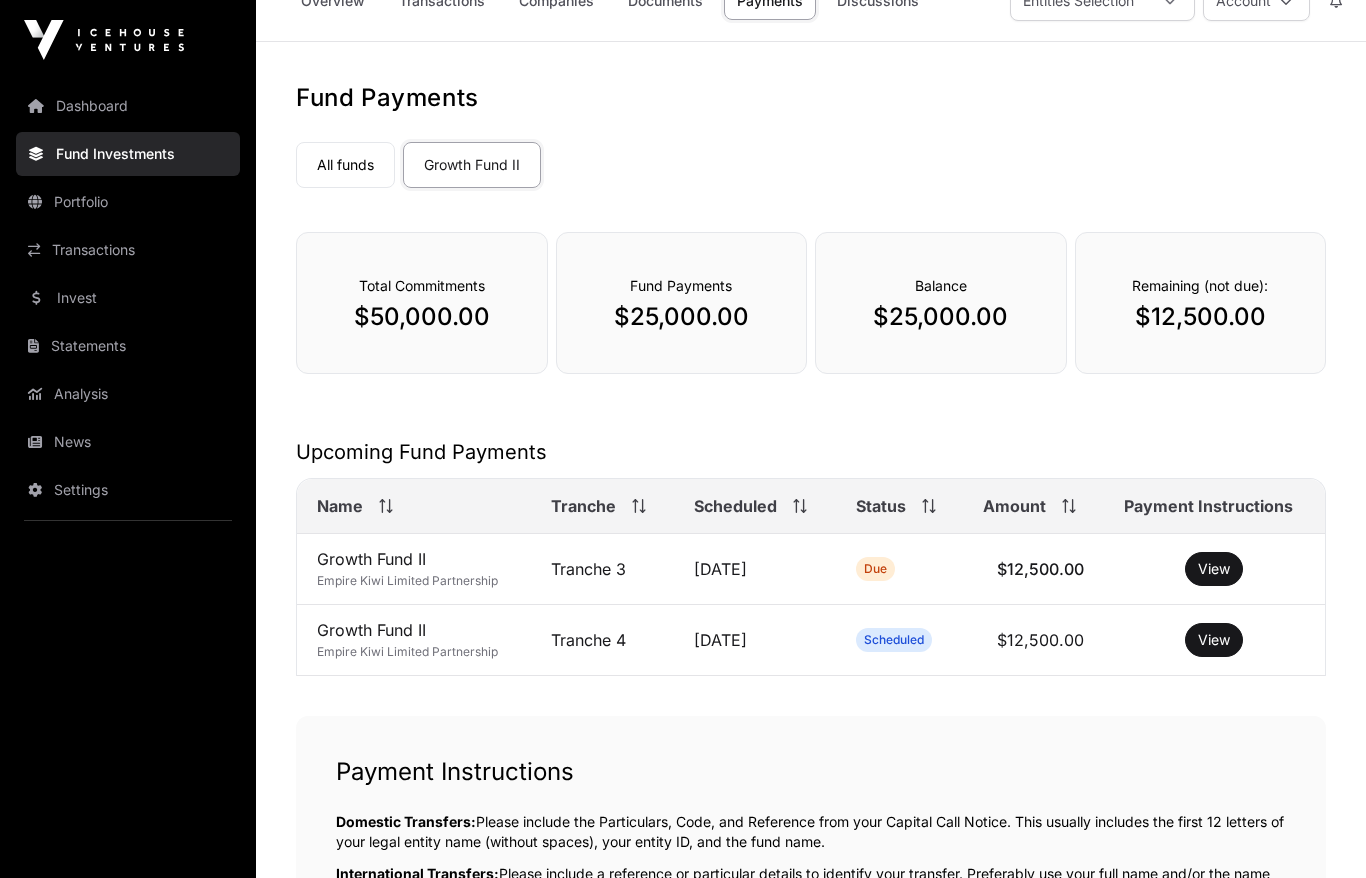 scroll, scrollTop: 0, scrollLeft: 0, axis: both 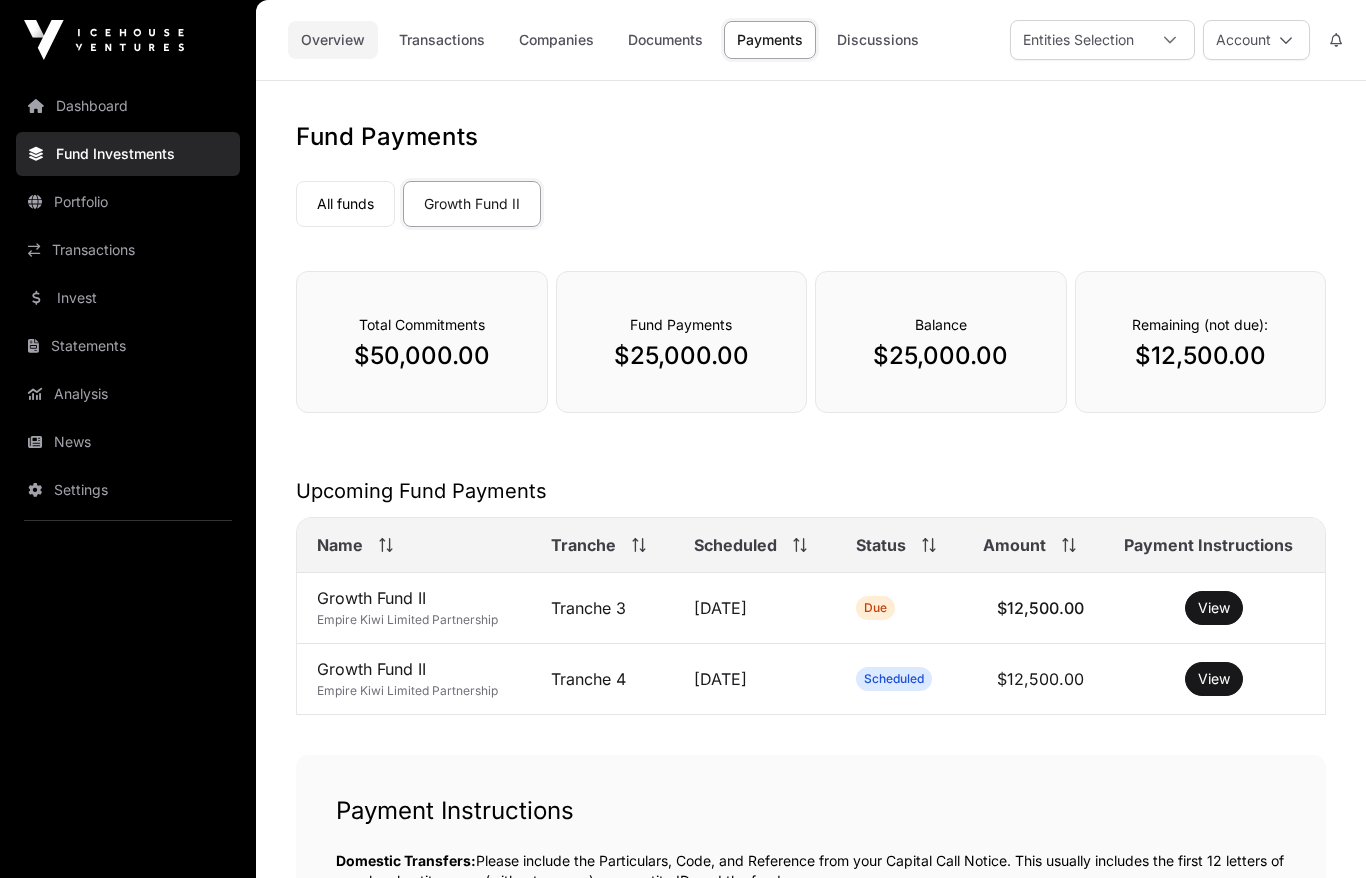 click on "Overview" 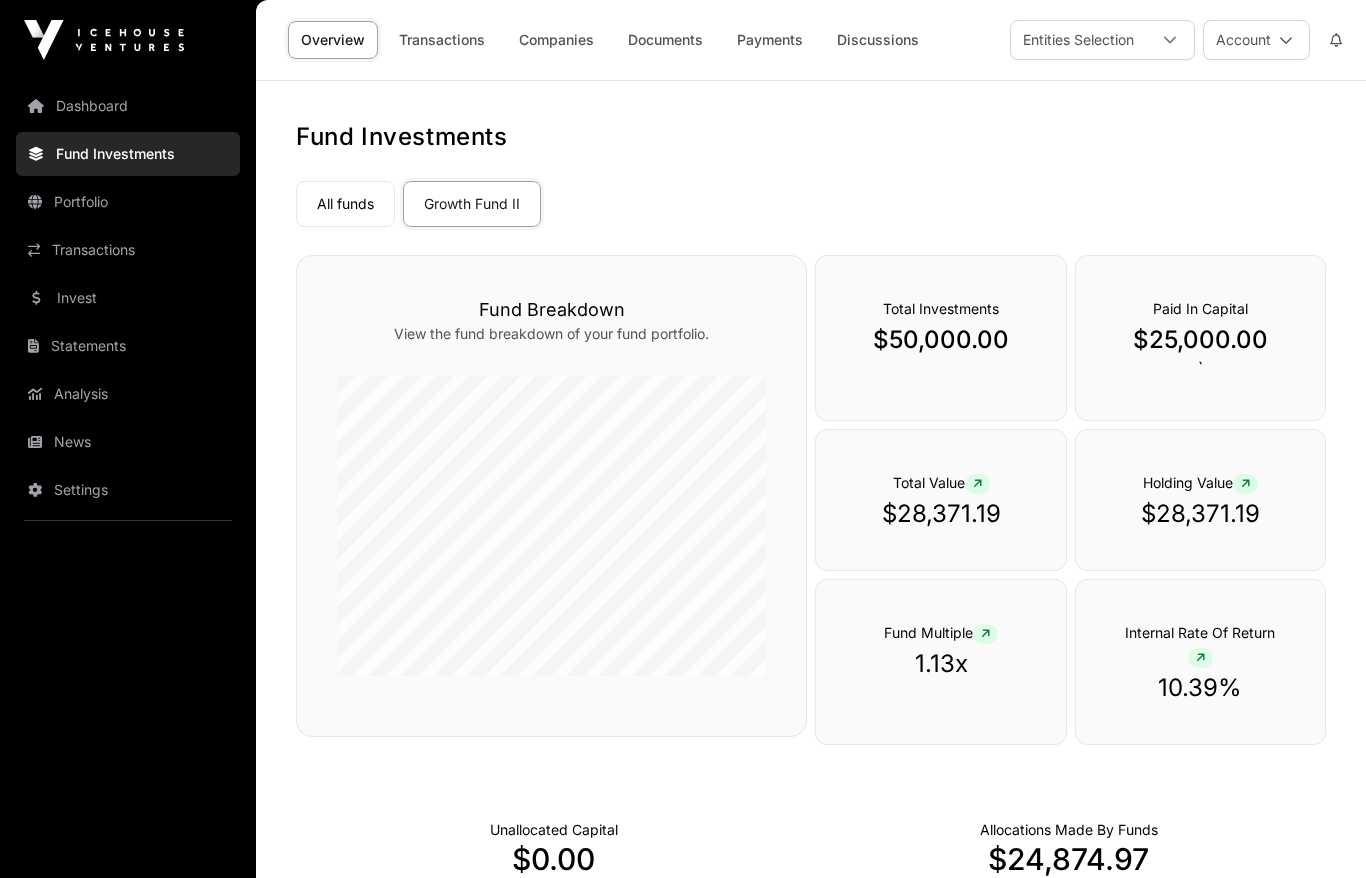 click on "All funds  Growth Fund II Select a fund Growth Fund II" 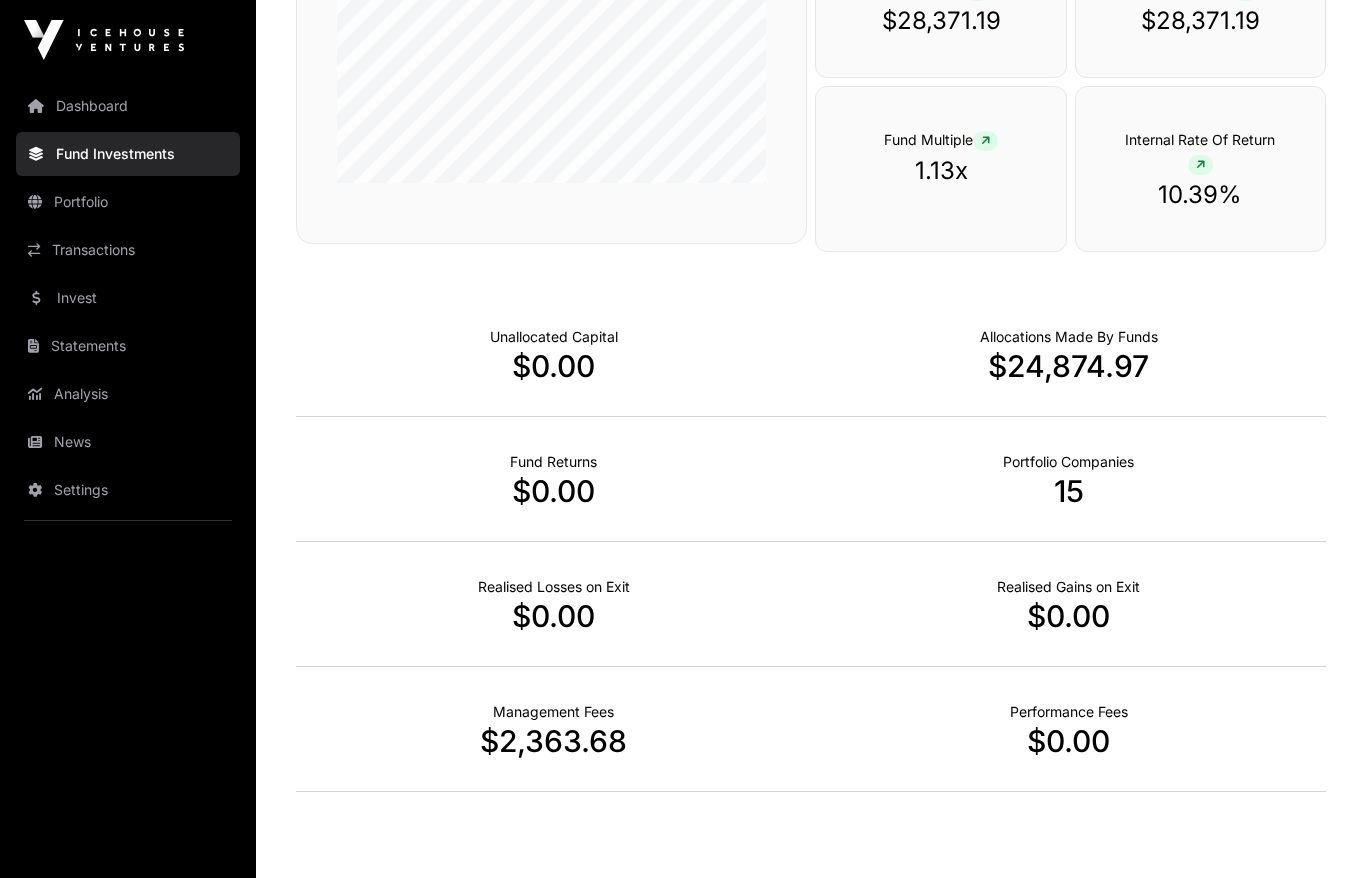 scroll, scrollTop: 526, scrollLeft: 0, axis: vertical 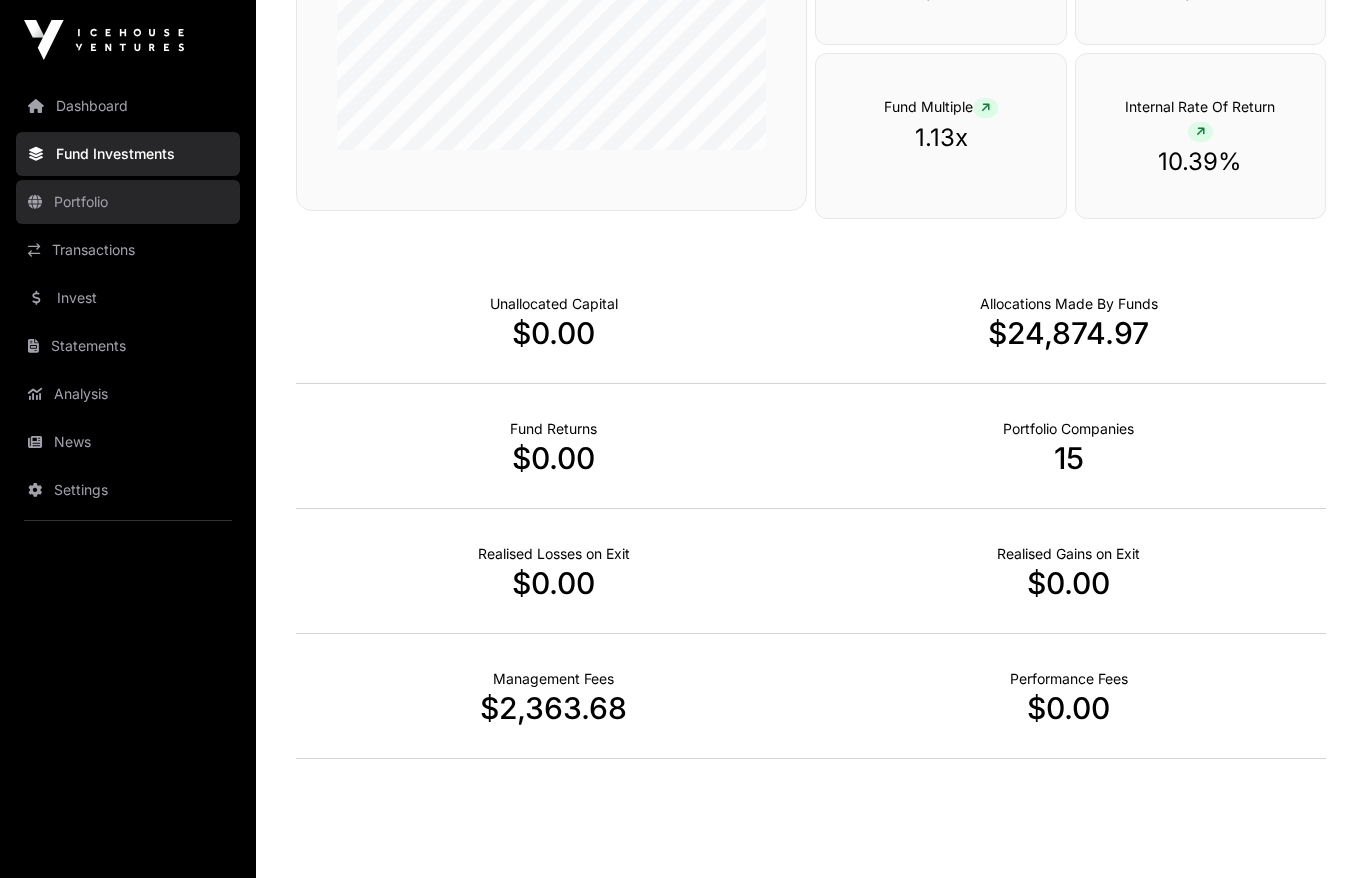 click on "Portfolio" 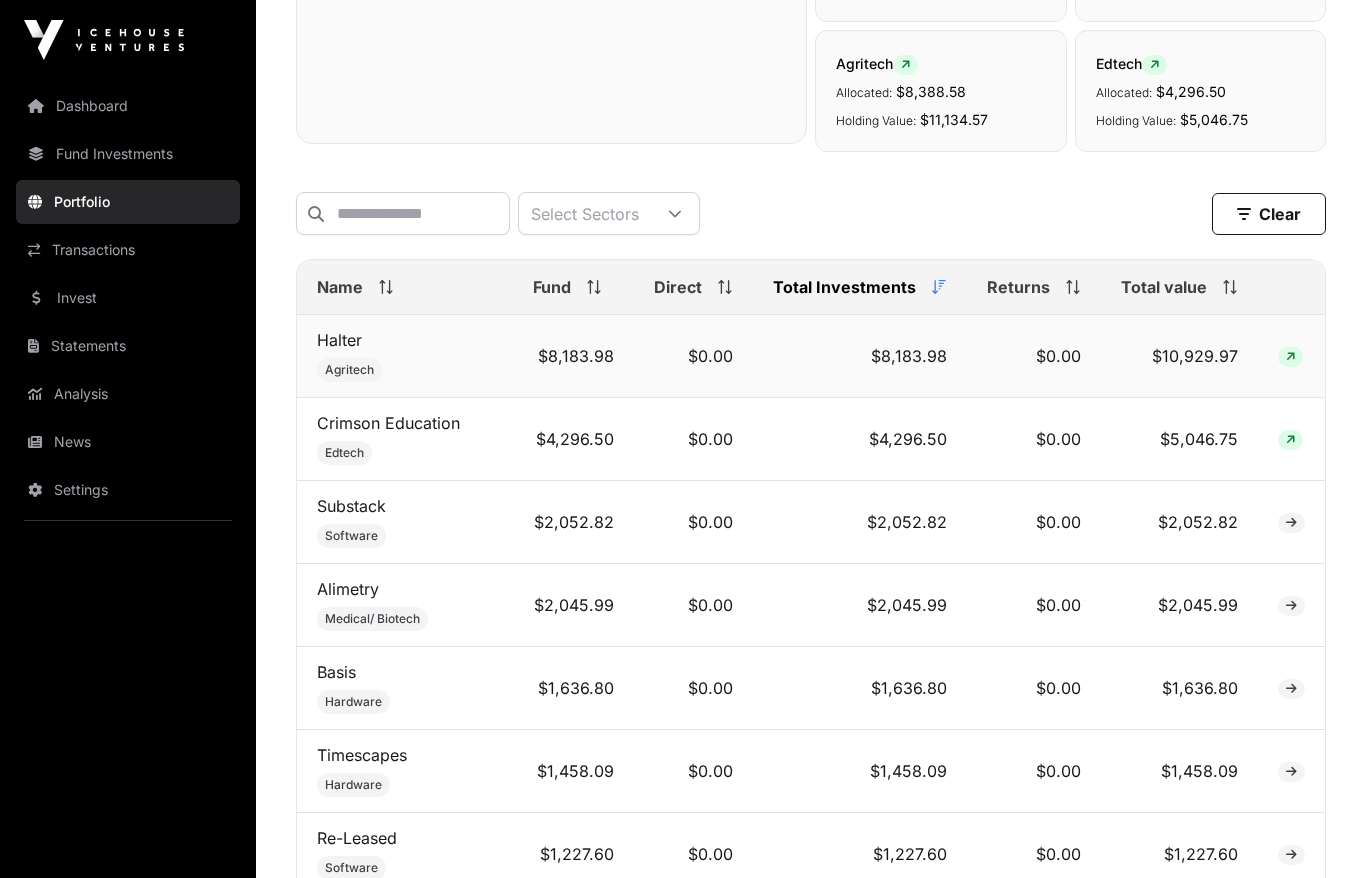 scroll, scrollTop: 667, scrollLeft: 0, axis: vertical 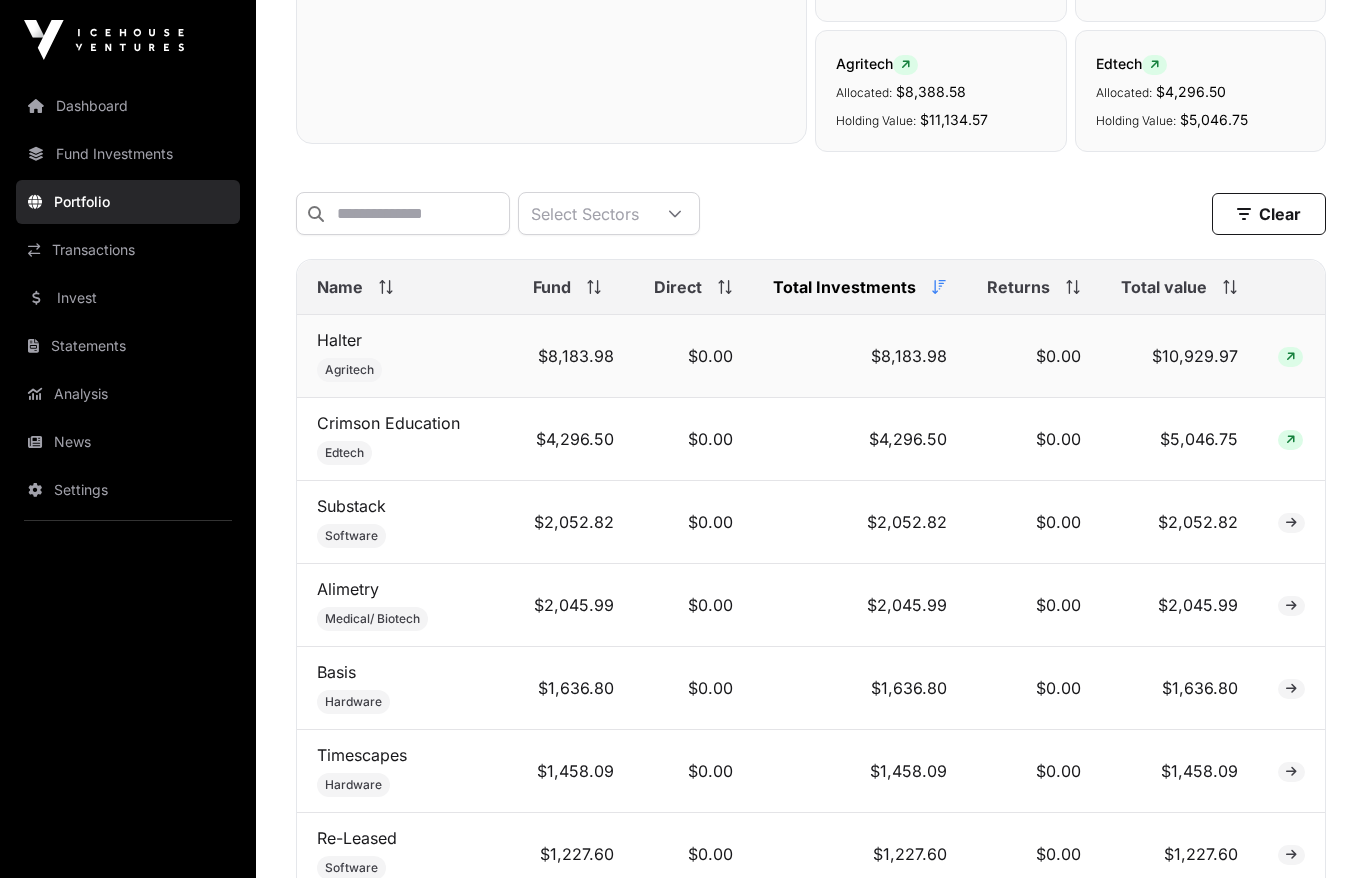 click on "$10,929.97" 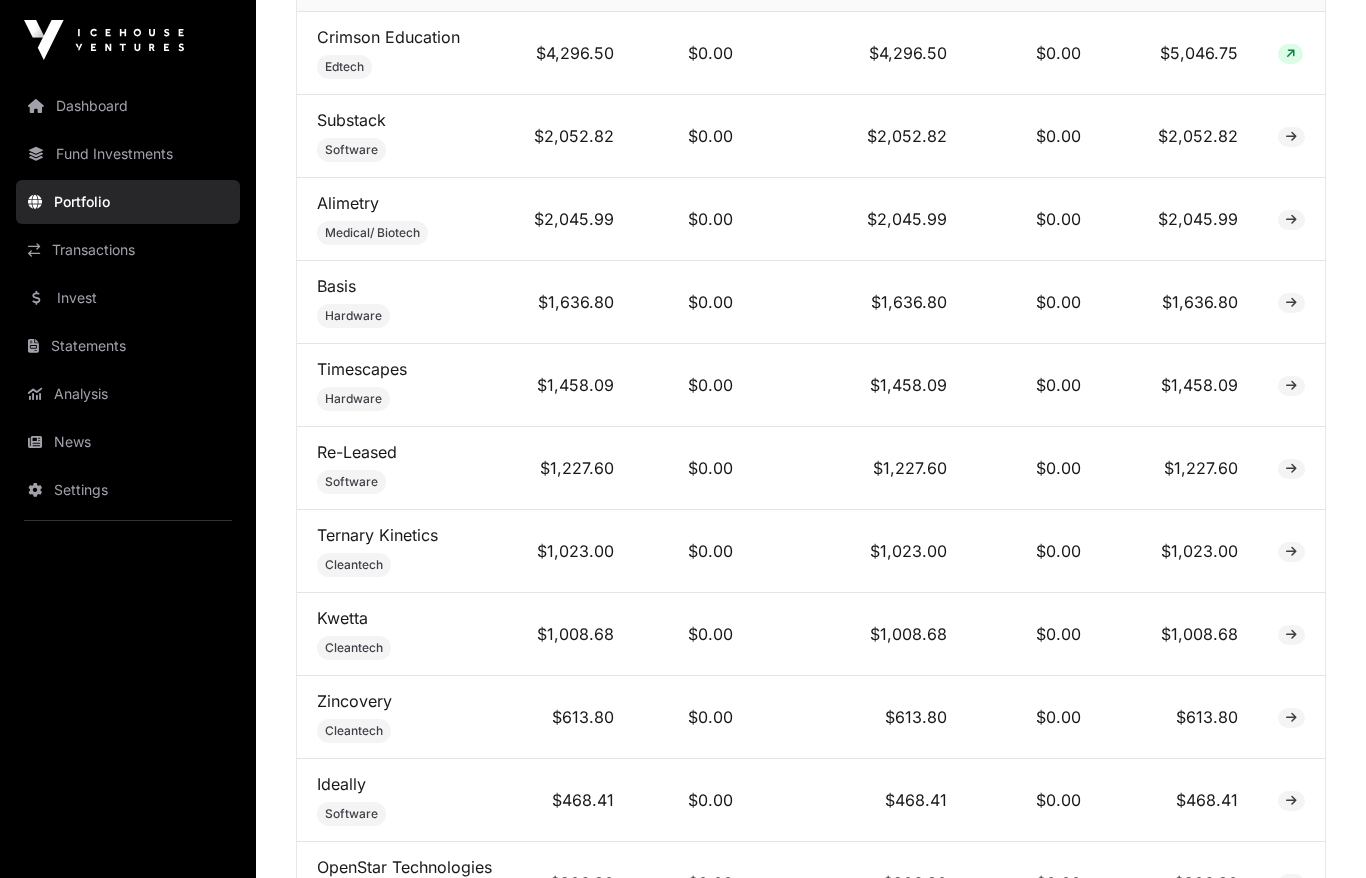 scroll, scrollTop: 1089, scrollLeft: 0, axis: vertical 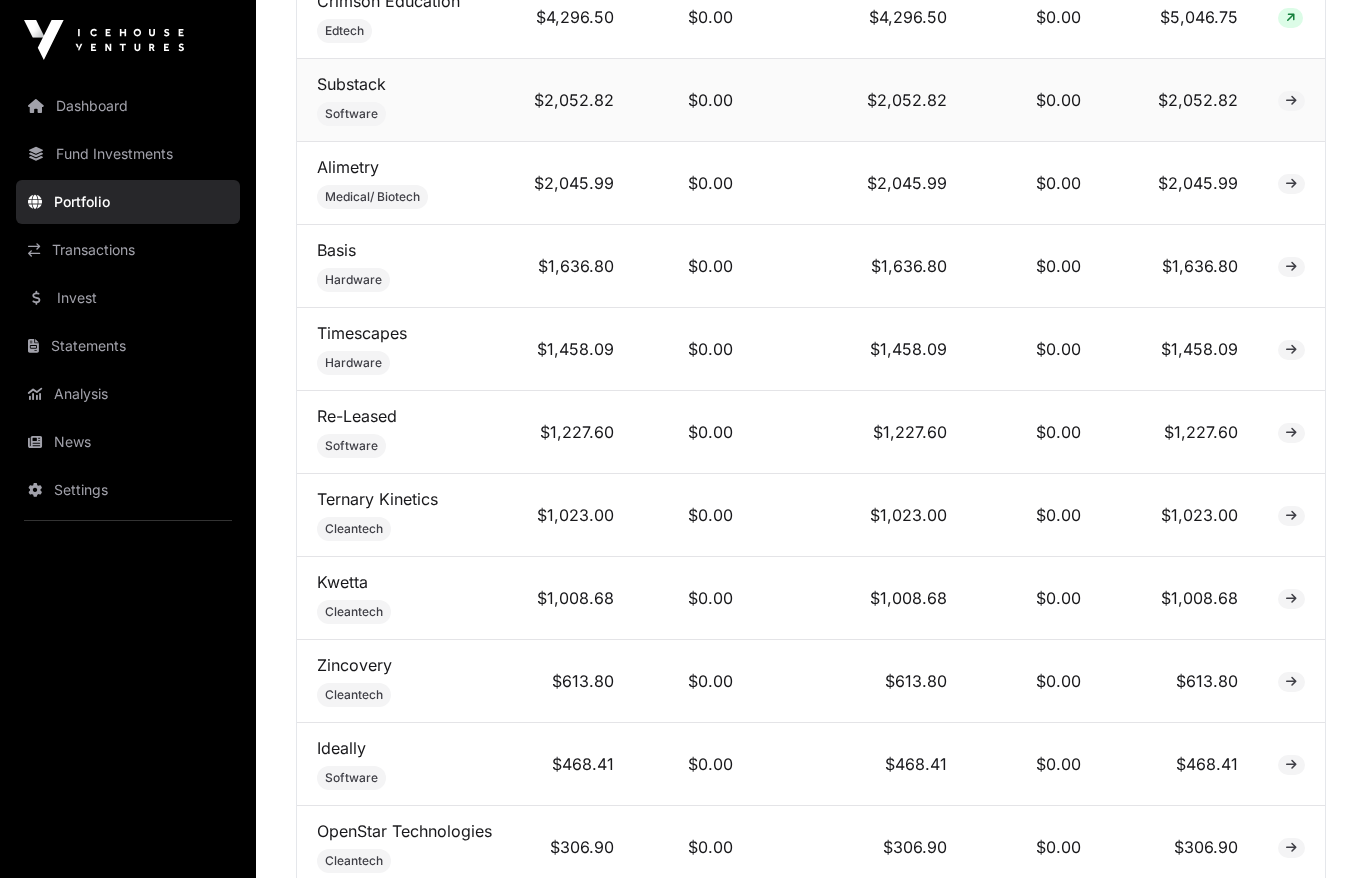 click on "$0.00" 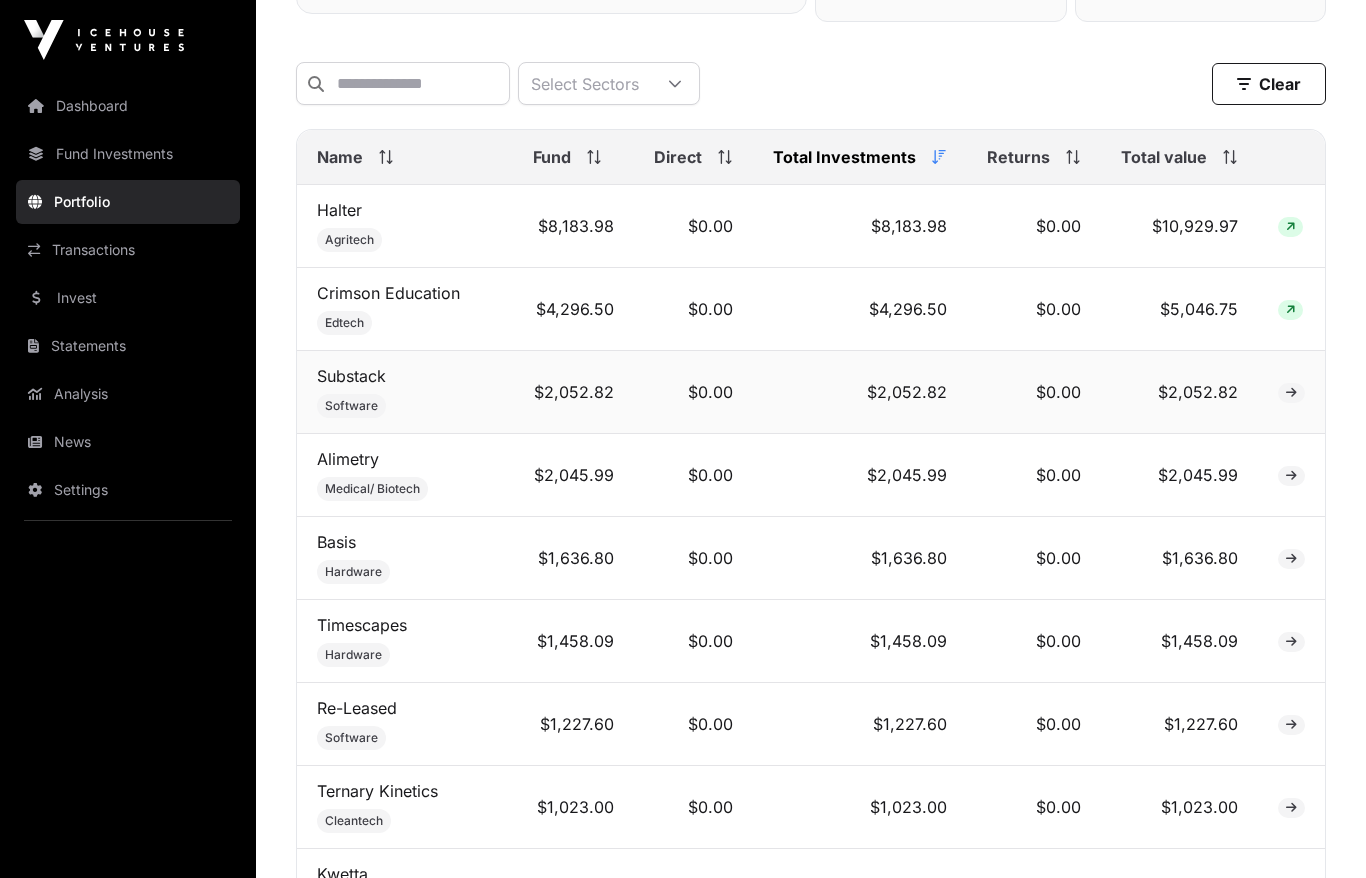 scroll, scrollTop: 559, scrollLeft: 0, axis: vertical 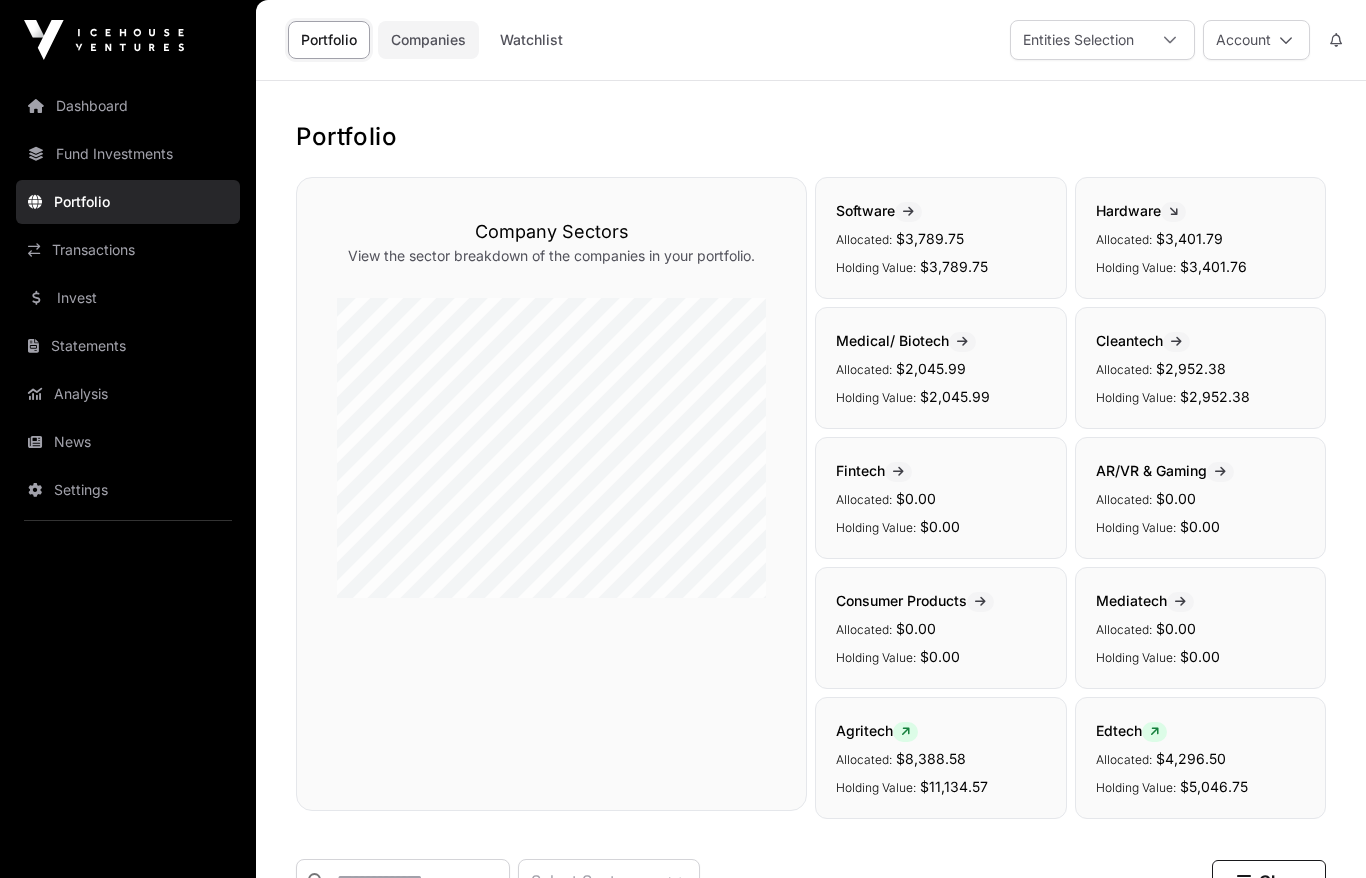 click on "Companies" 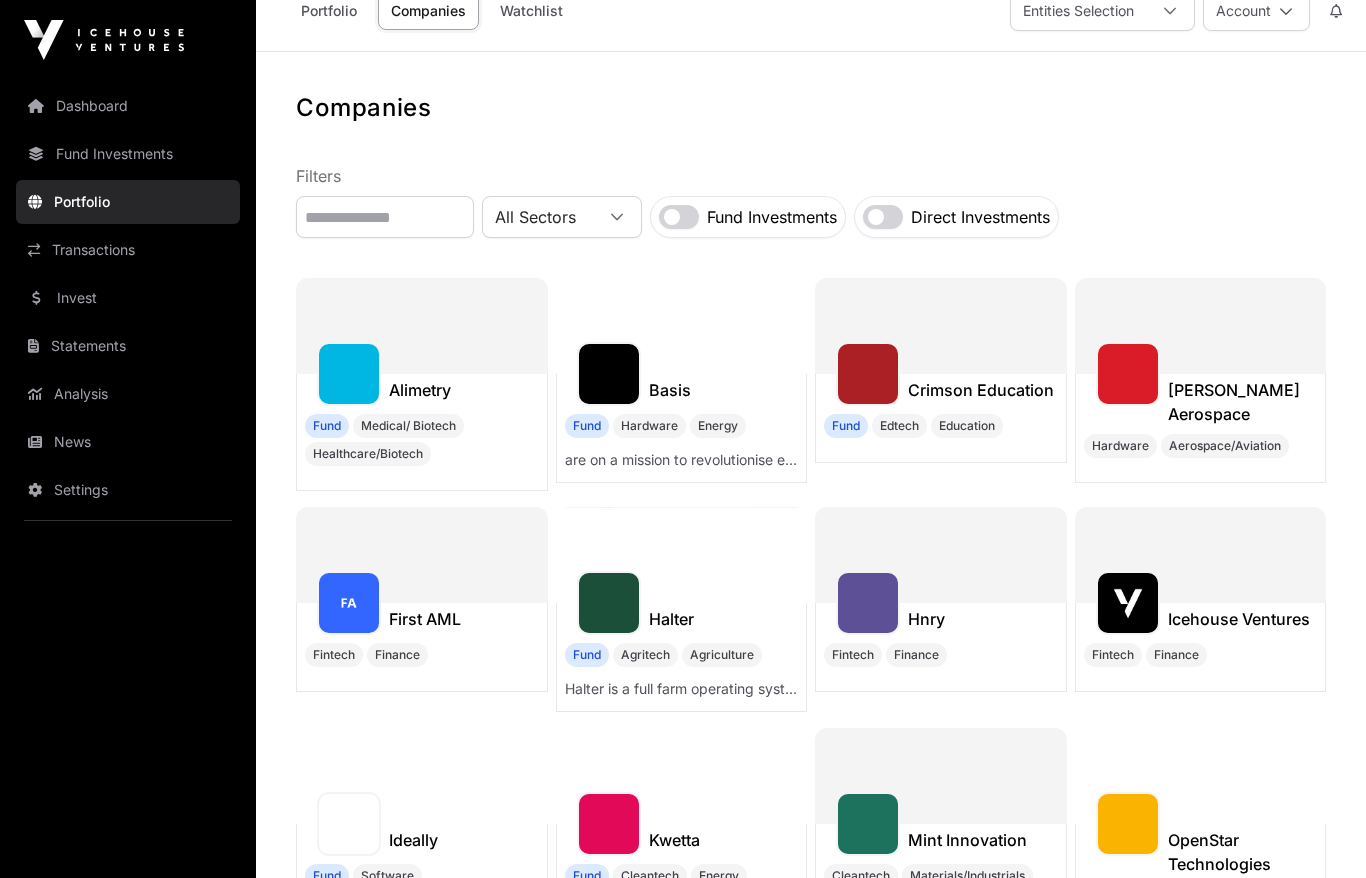 scroll, scrollTop: 0, scrollLeft: 0, axis: both 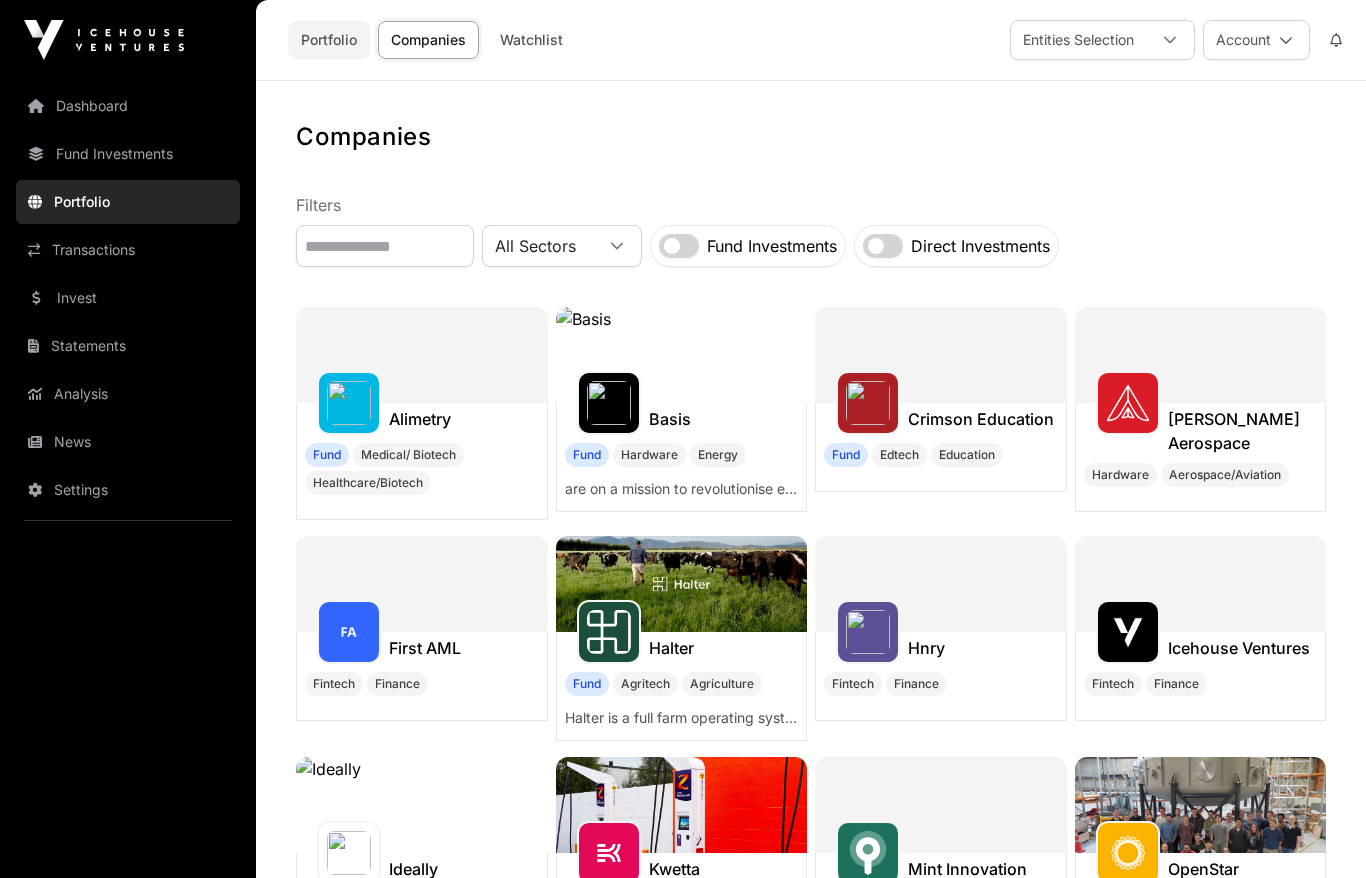 click on "Portfolio" 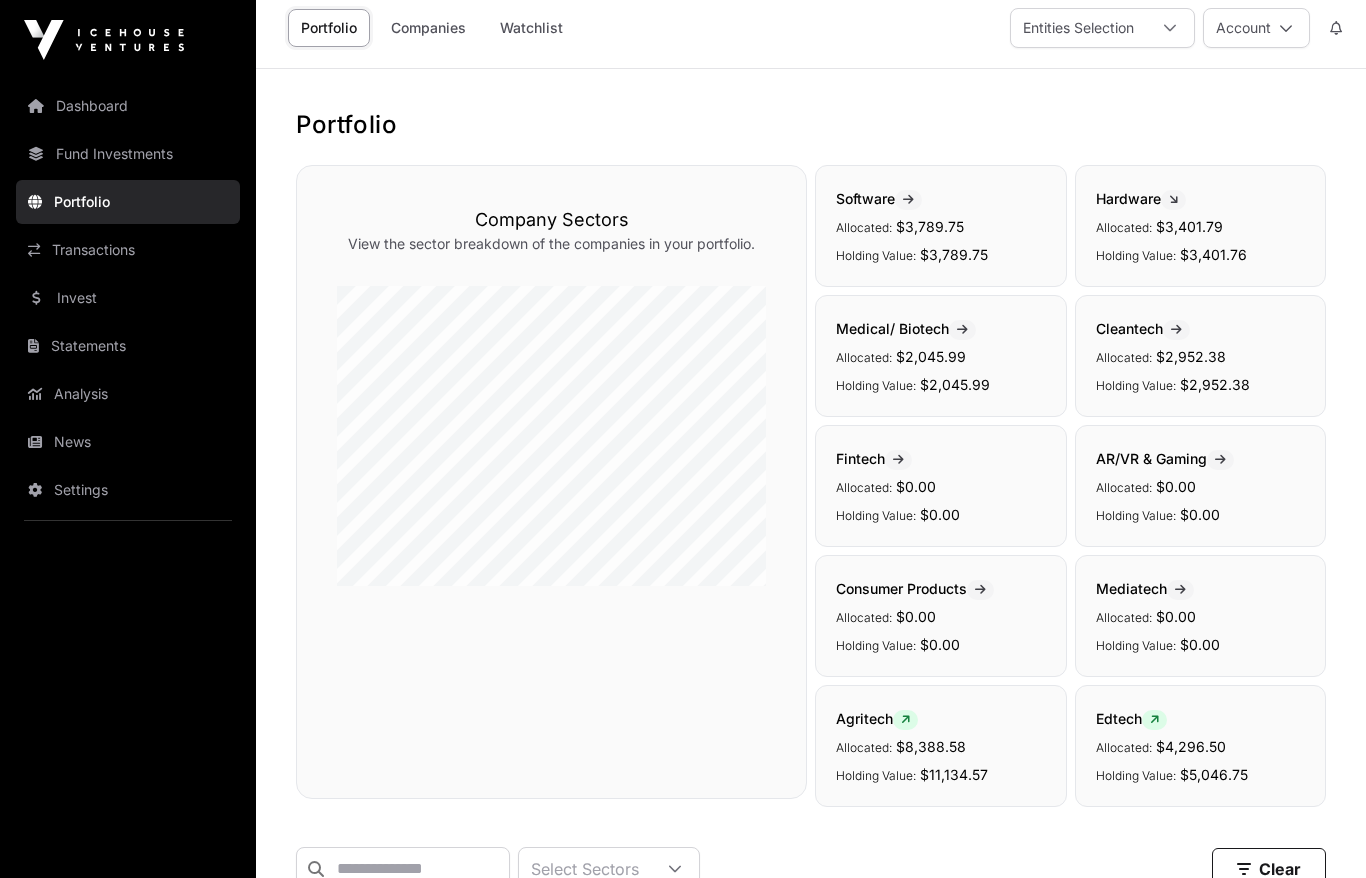 scroll, scrollTop: 0, scrollLeft: 0, axis: both 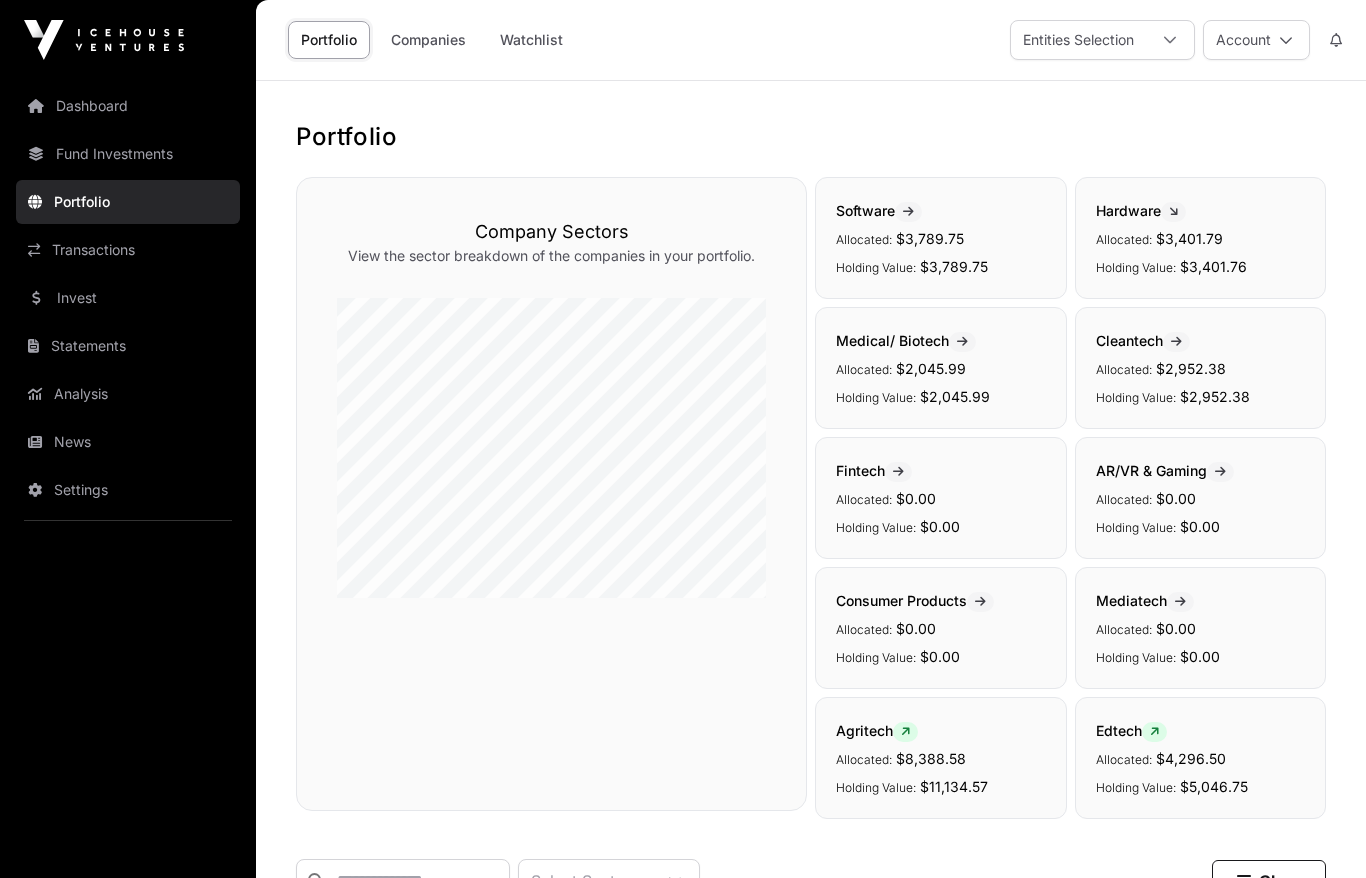 click on "Portfolio   Company Sectors   View the sector breakdown of the companies in your portfolio.  Software  Allocated: $3,789.75 Holding Value: $3,789.75 Hardware  Allocated: $3,401.79 Holding Value: $3,401.76 Medical/ Biotech  Allocated: $2,045.99 Holding Value: $2,045.99 Cleantech  Allocated: $2,952.38 Holding Value: $2,952.38 Fintech  Allocated: $0.00 Holding Value: $0.00 AR/VR & Gaming  Allocated: $0.00 Holding Value: $0.00 Consumer Products  Allocated: $0.00 Holding Value: $0.00 Mediatech  Allocated: $0.00 Holding Value: $0.00 Agritech  Allocated: $8,388.58 Holding Value: $11,134.57 Edtech  Allocated: $4,296.50 Holding Value: $5,046.75 Select Sectors  Clear   Filters  Name Fund Direct Total Investments Returns Total value   Halter    Agritech $8,183.98 $0.00 $8,183.98 $0.00 $10,929.97 Crimson Education    Edtech $4,296.50 $0.00 $4,296.50 $0.00 $5,046.75 Substack    Software $2,052.82 $0.00 $2,052.82 $0.00 $2,052.82 Alimetry    Medical/ Biotech $2,045.99 $0.00 $2,045.99 $0.00 $2,045.99 Basis    Hardware $0.00" 